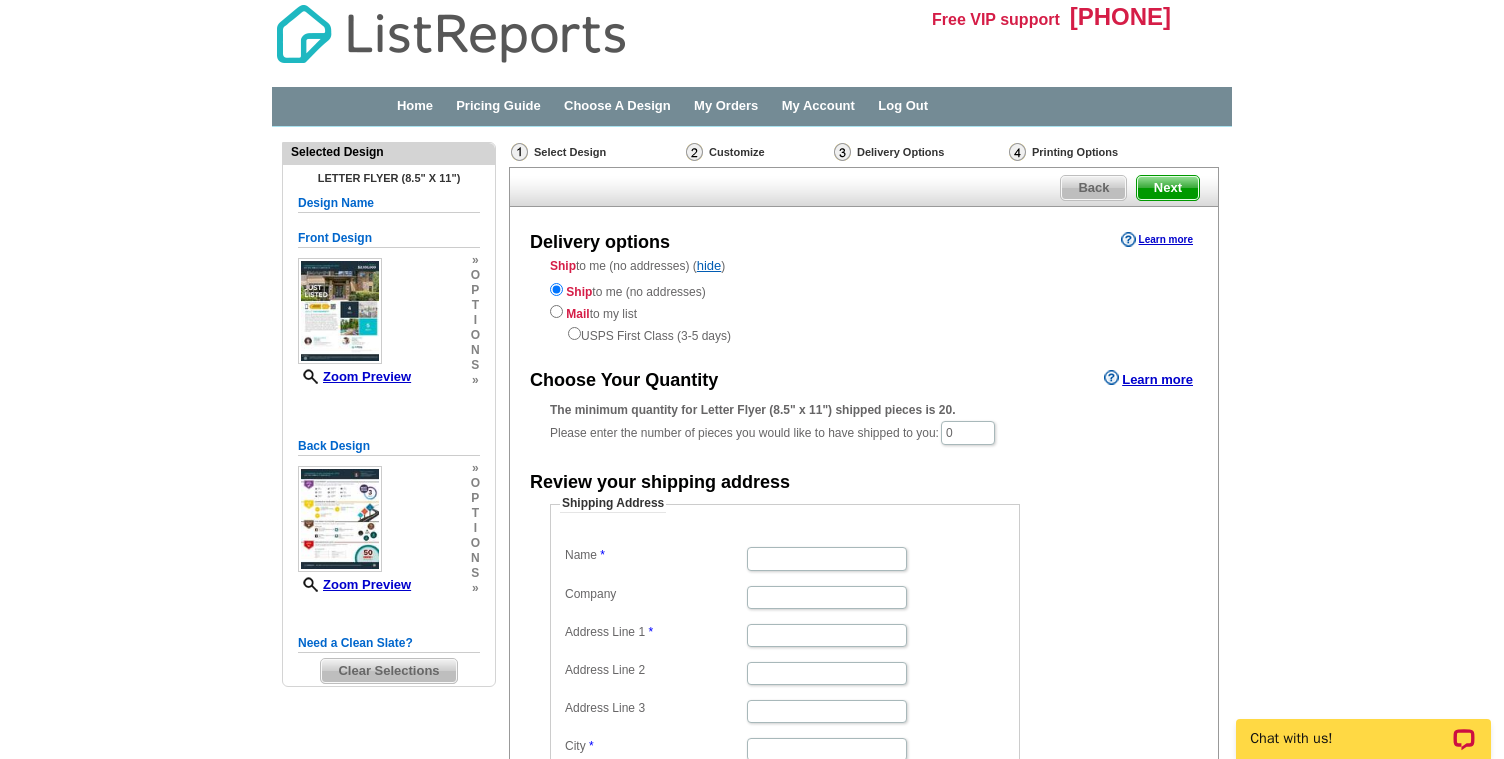 scroll, scrollTop: 0, scrollLeft: 0, axis: both 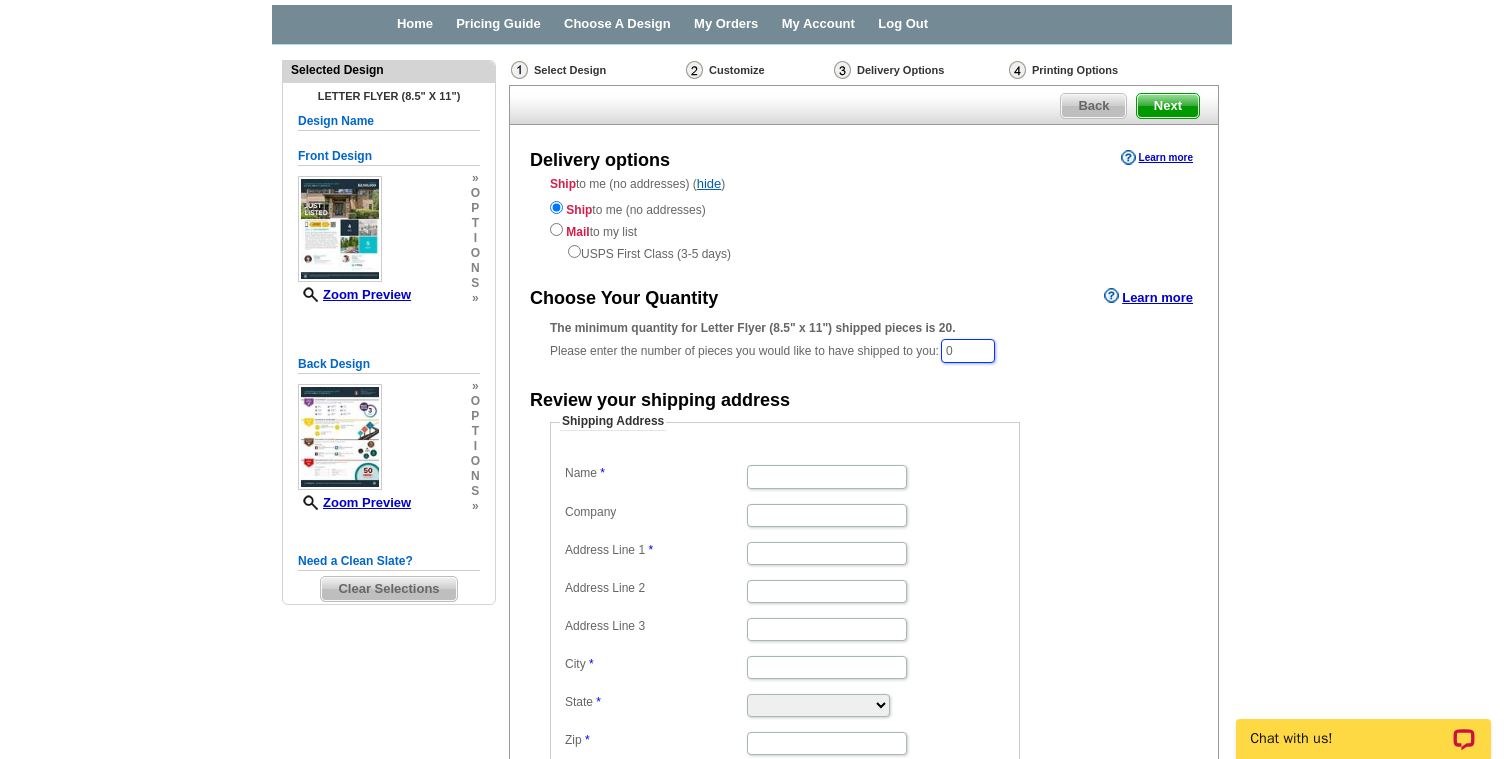 click on "0" at bounding box center [968, 351] 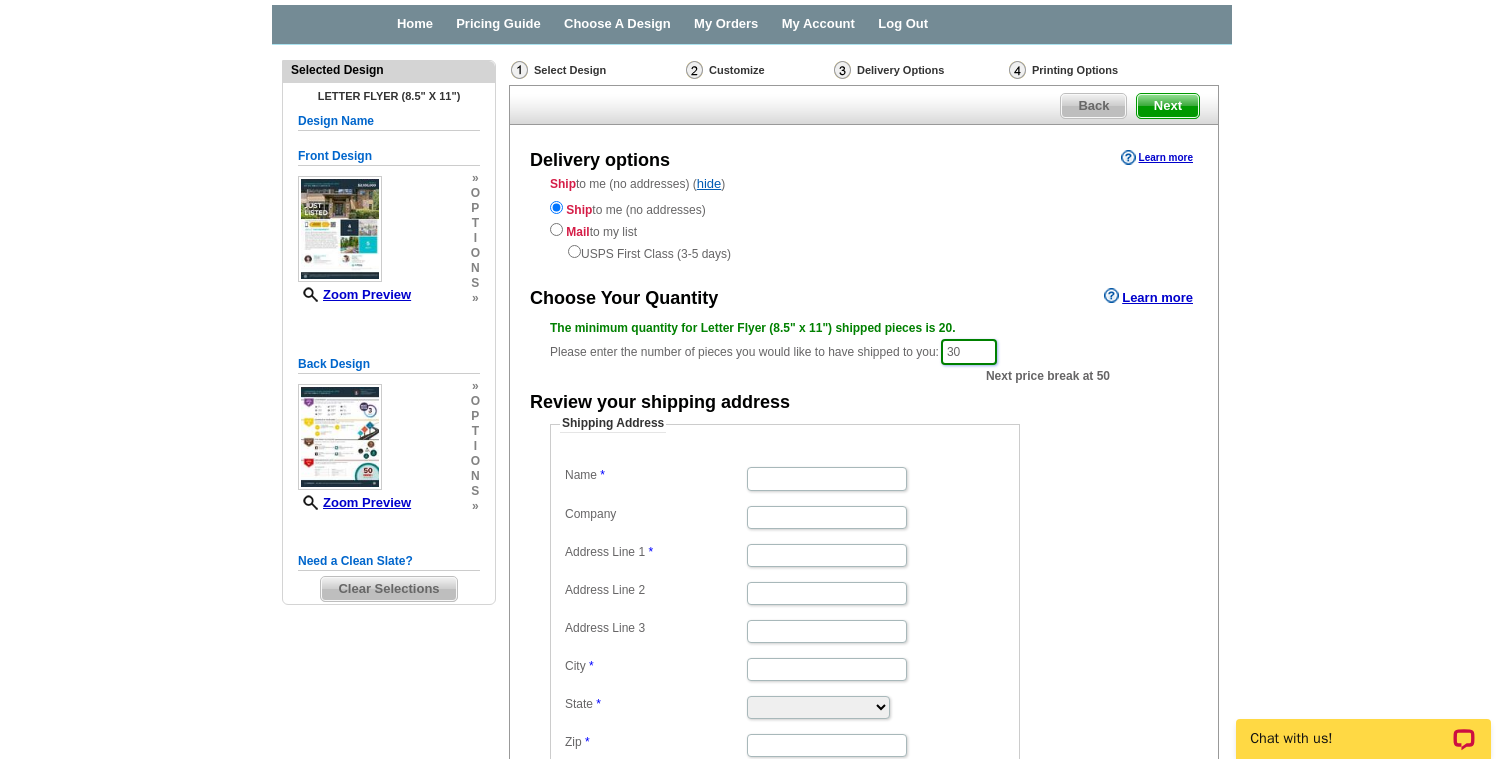 type on "30" 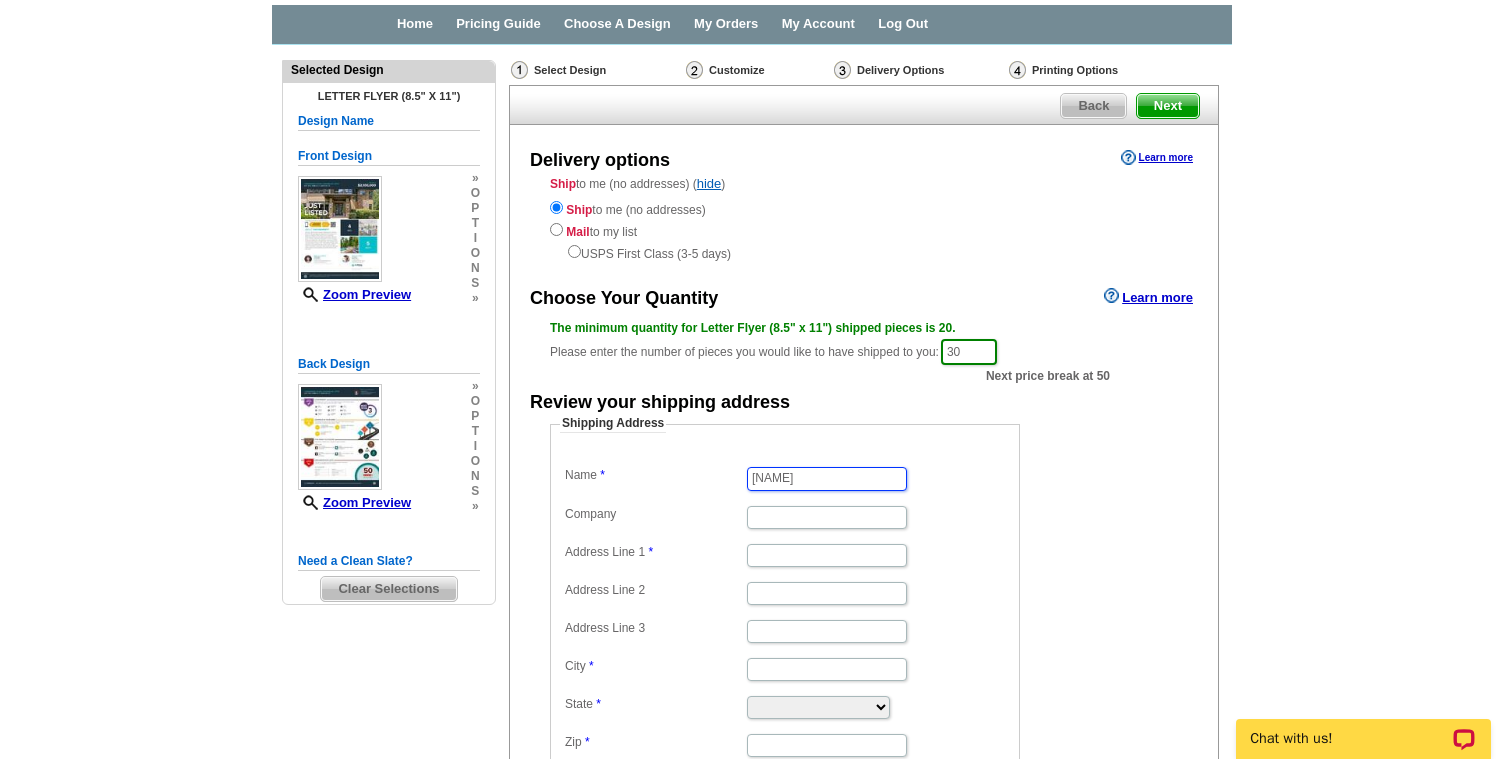 type on "Rebecca" 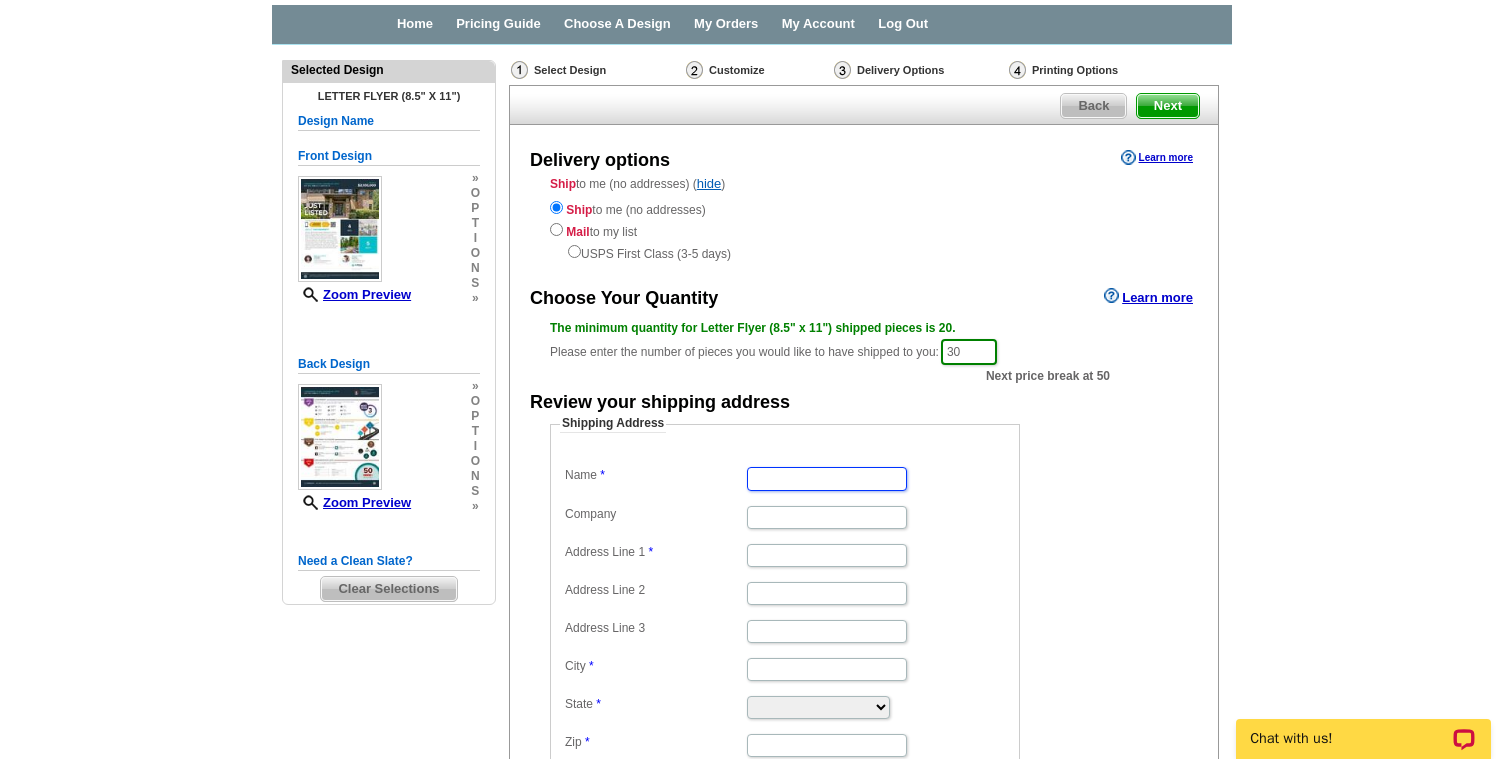 type on "Rebecca Godwin Cummings" 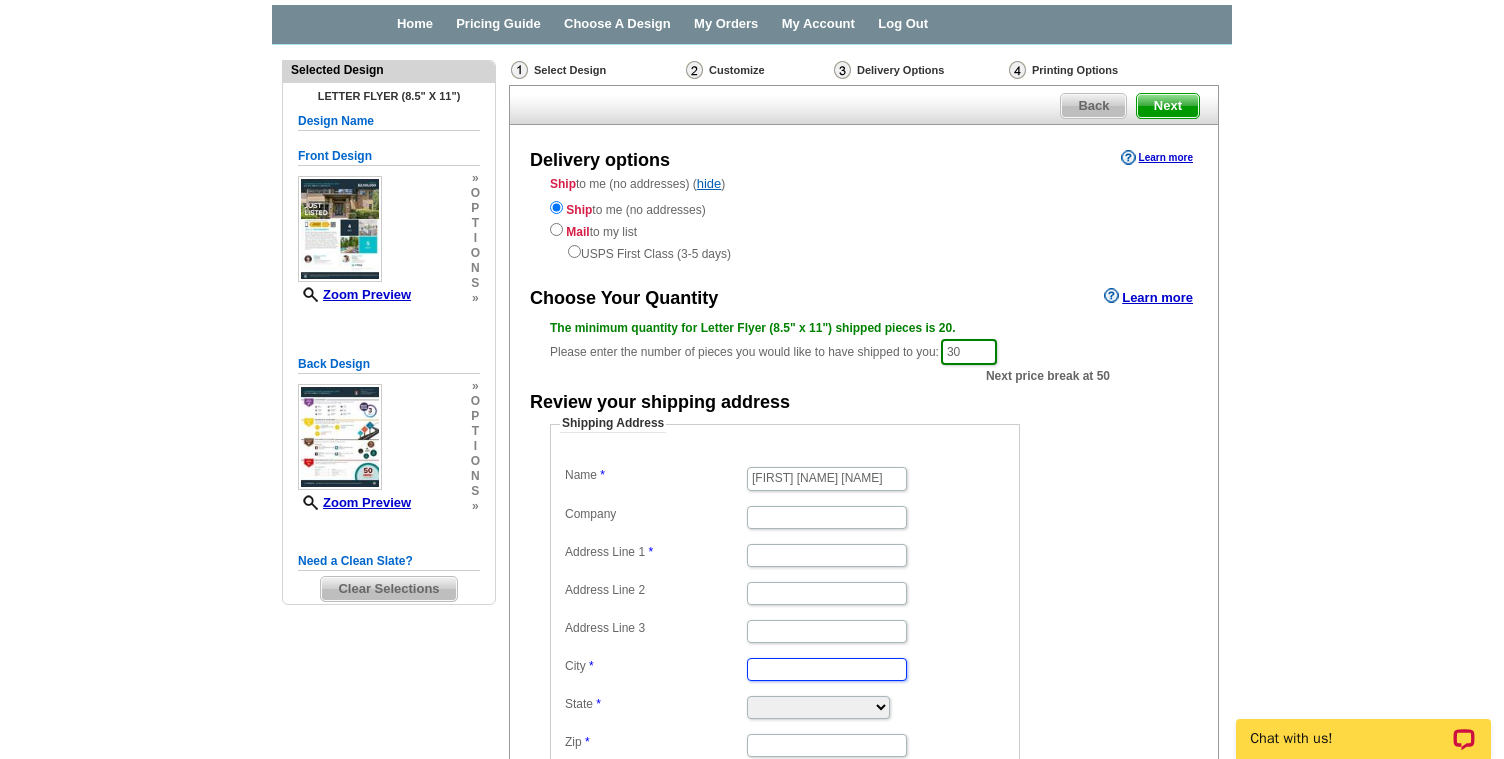 scroll, scrollTop: 0, scrollLeft: 0, axis: both 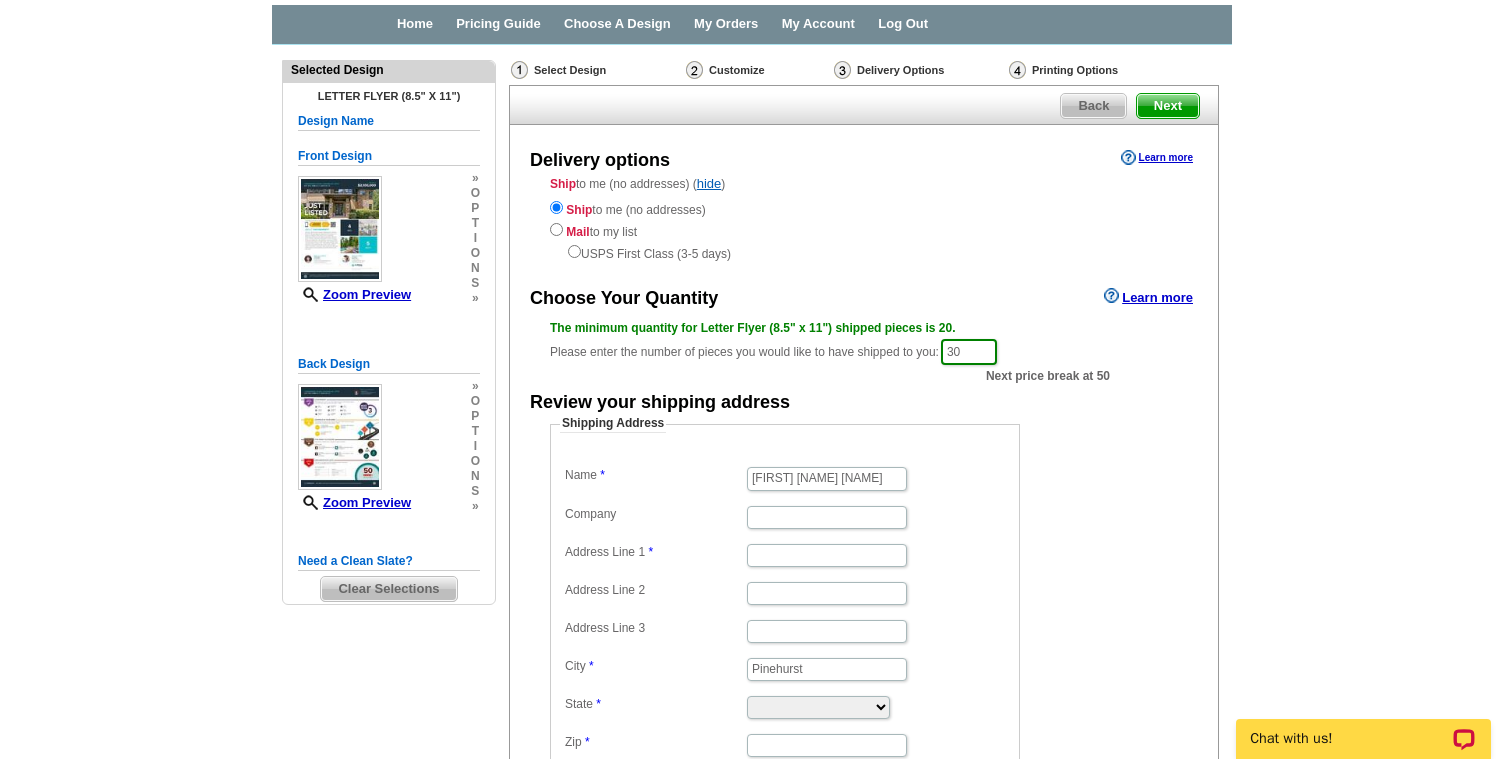 select on "NC" 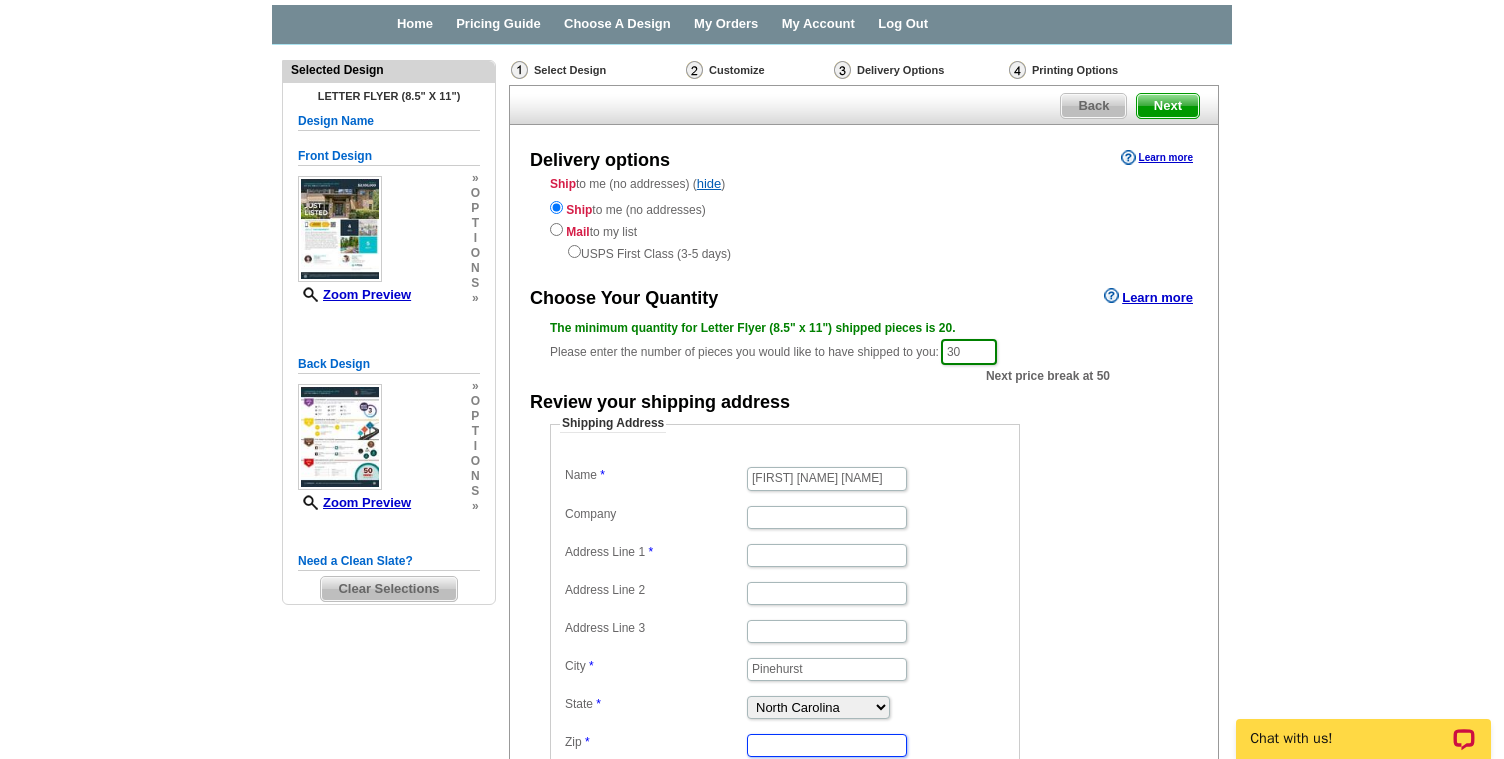type on "28374" 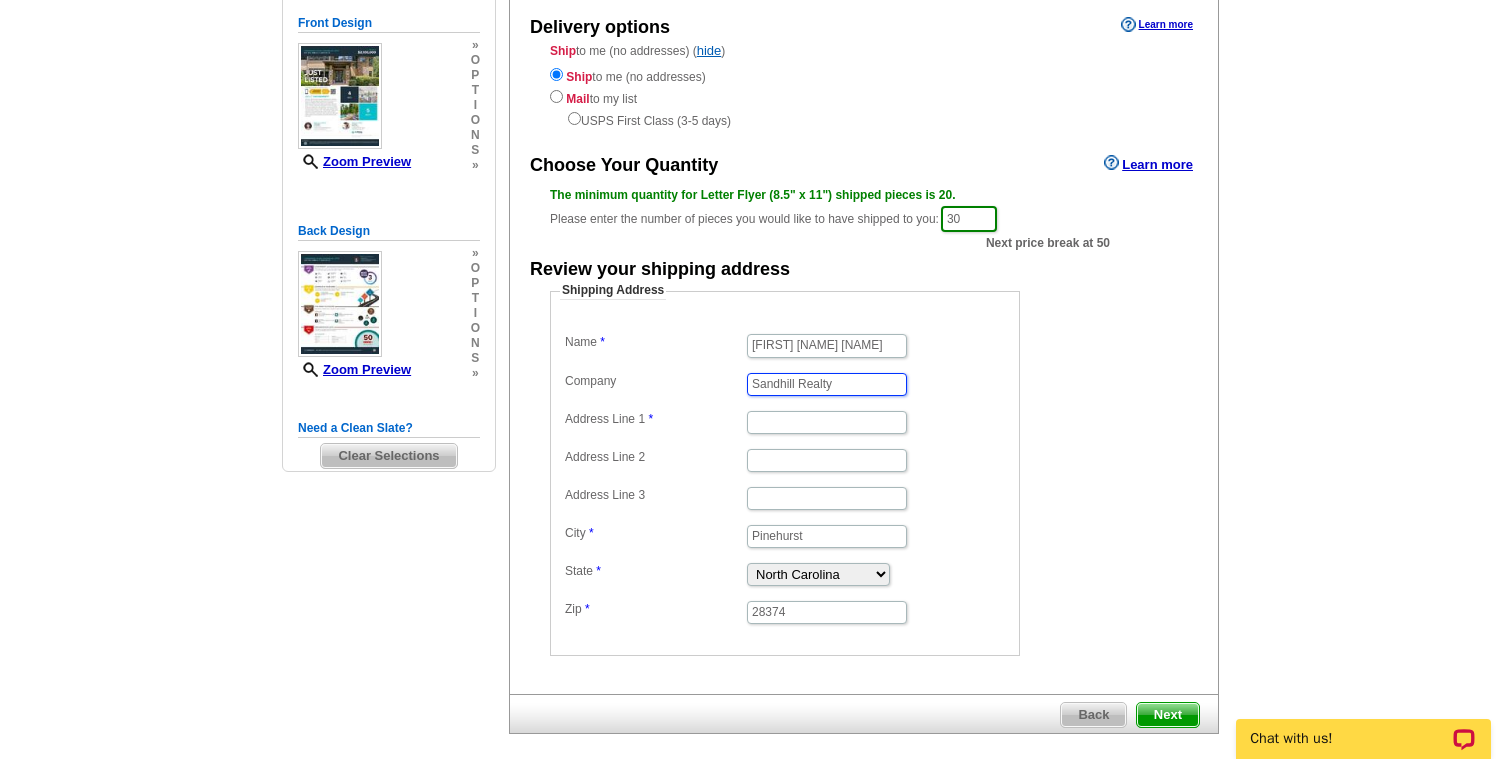 scroll, scrollTop: 224, scrollLeft: 0, axis: vertical 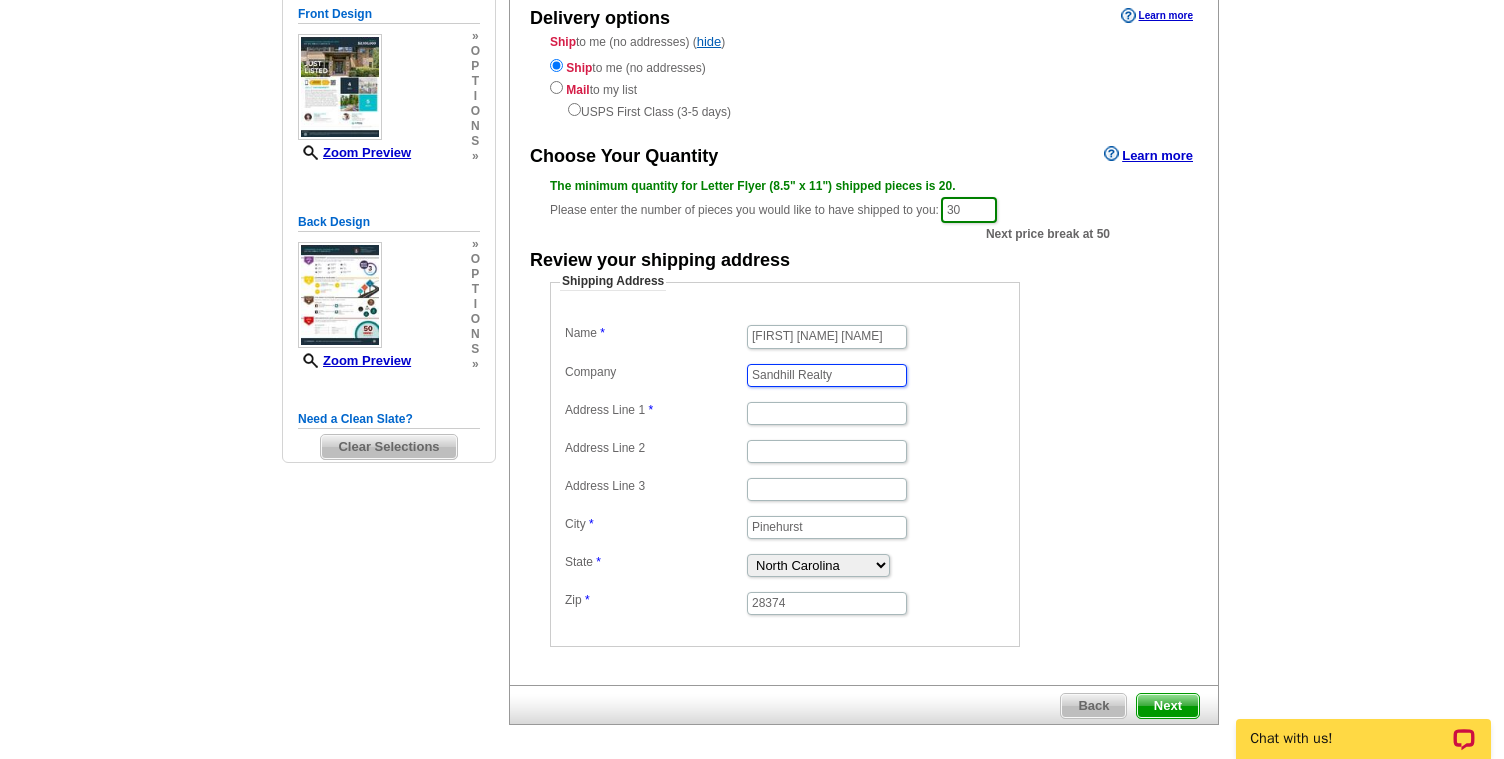 type on "Sandhill Realty" 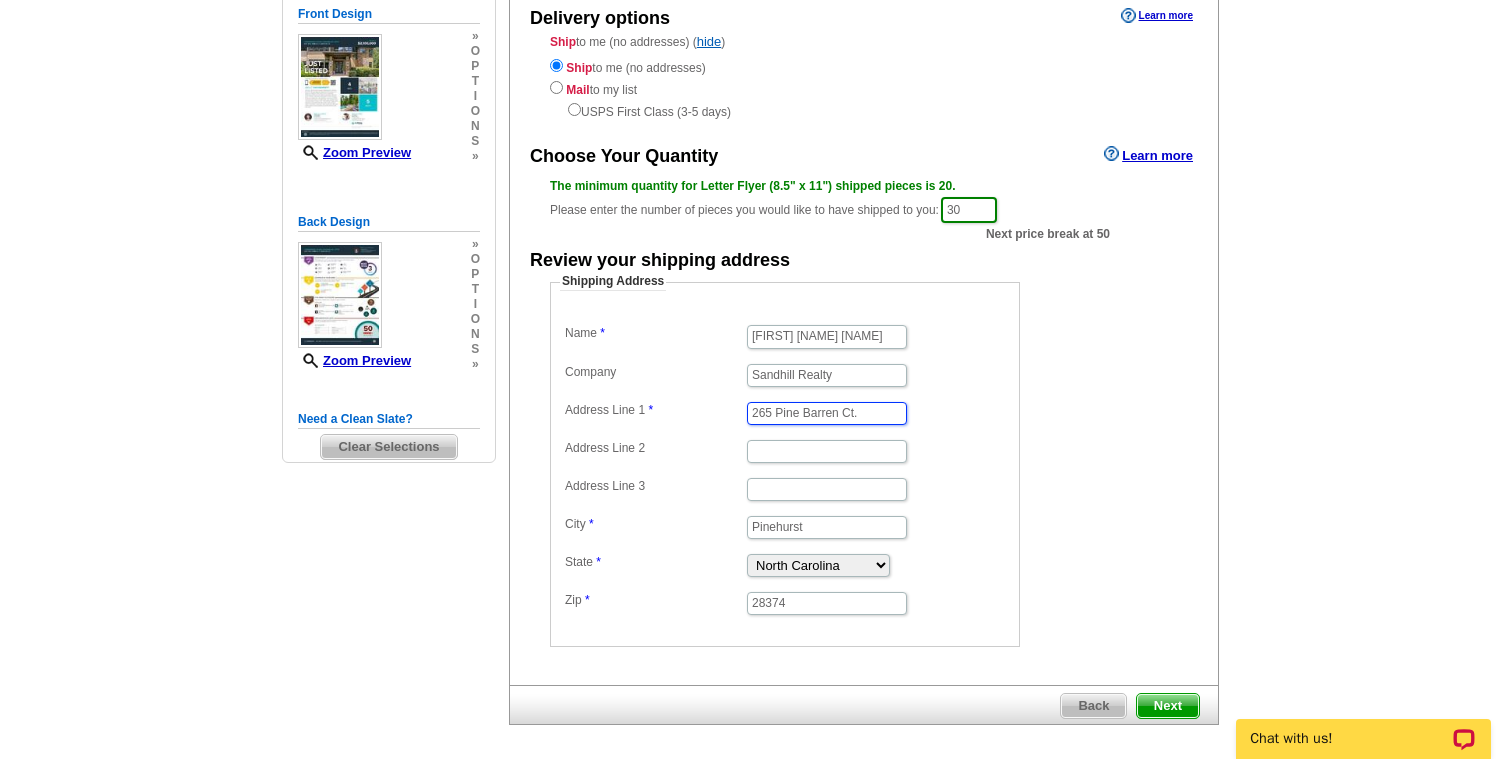 type on "265 Pine Barren Ct." 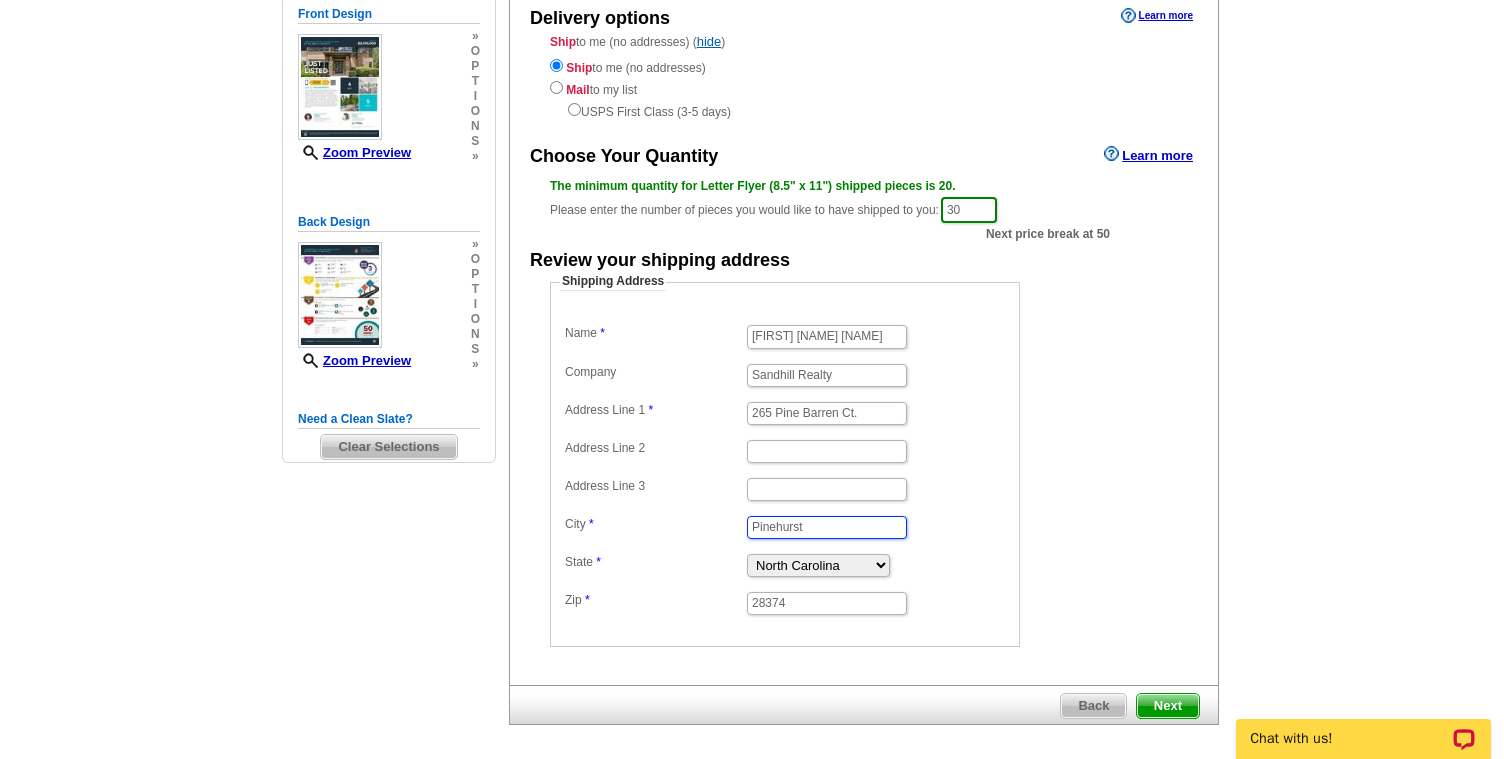 click on "Pinehurst" at bounding box center (827, 527) 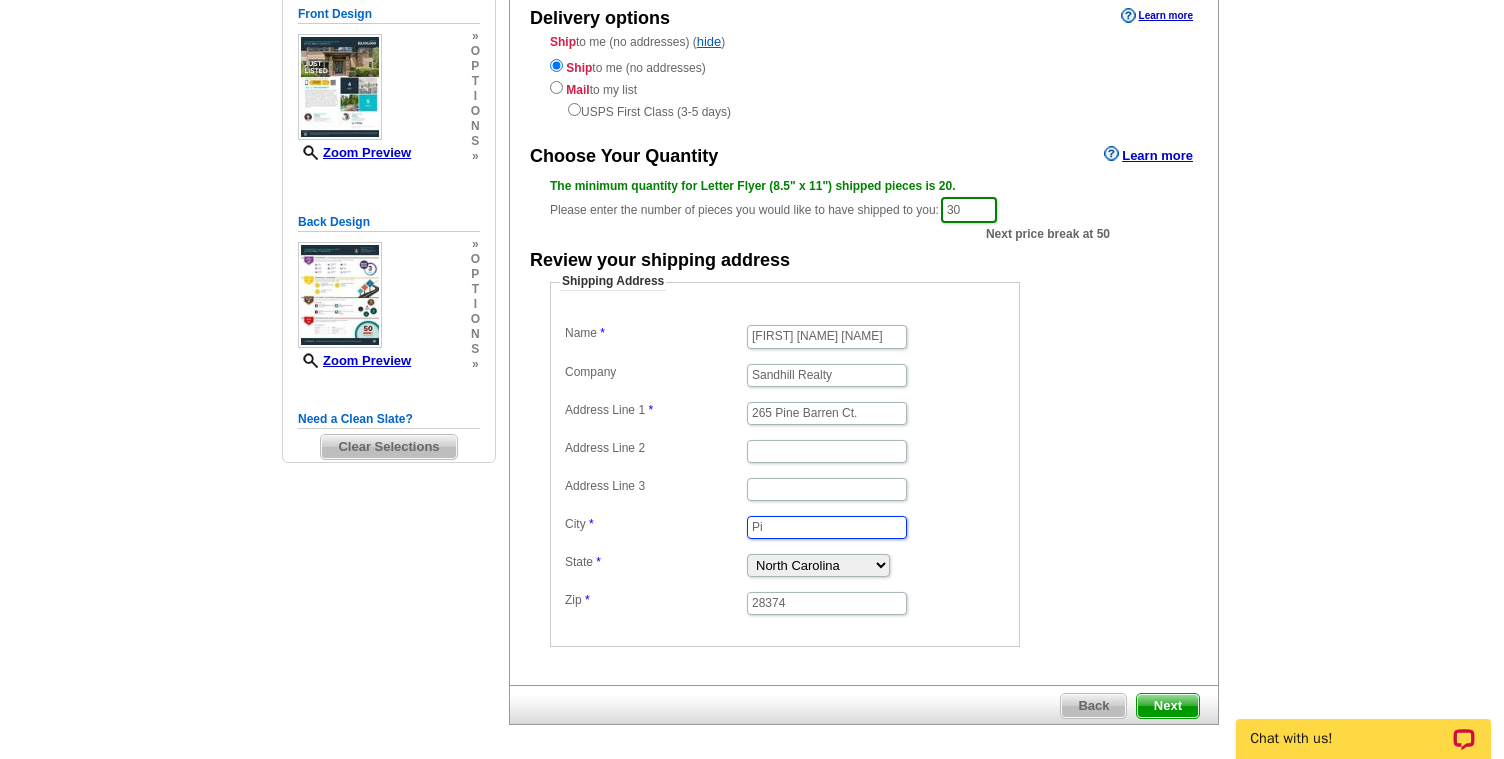 type on "P" 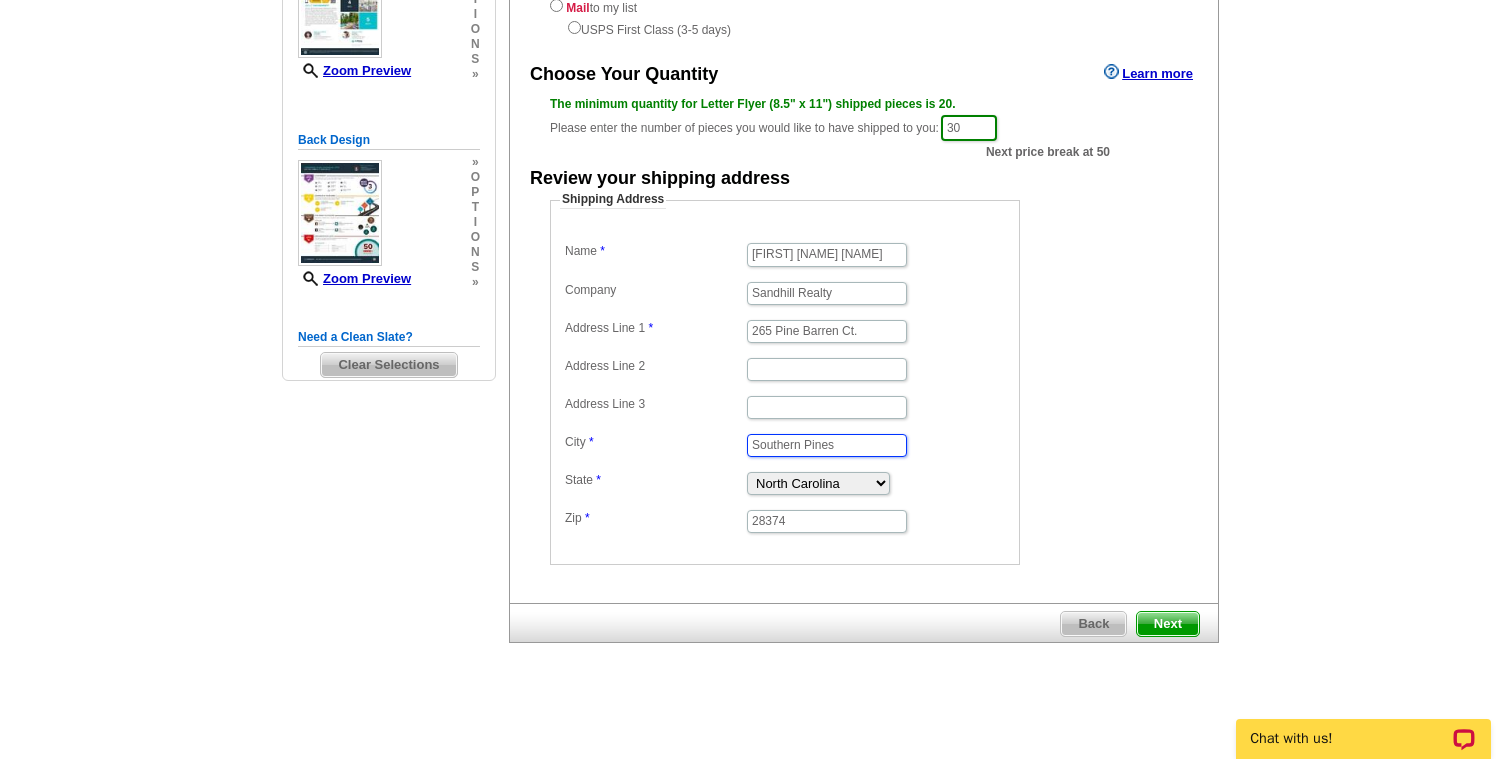 scroll, scrollTop: 312, scrollLeft: 0, axis: vertical 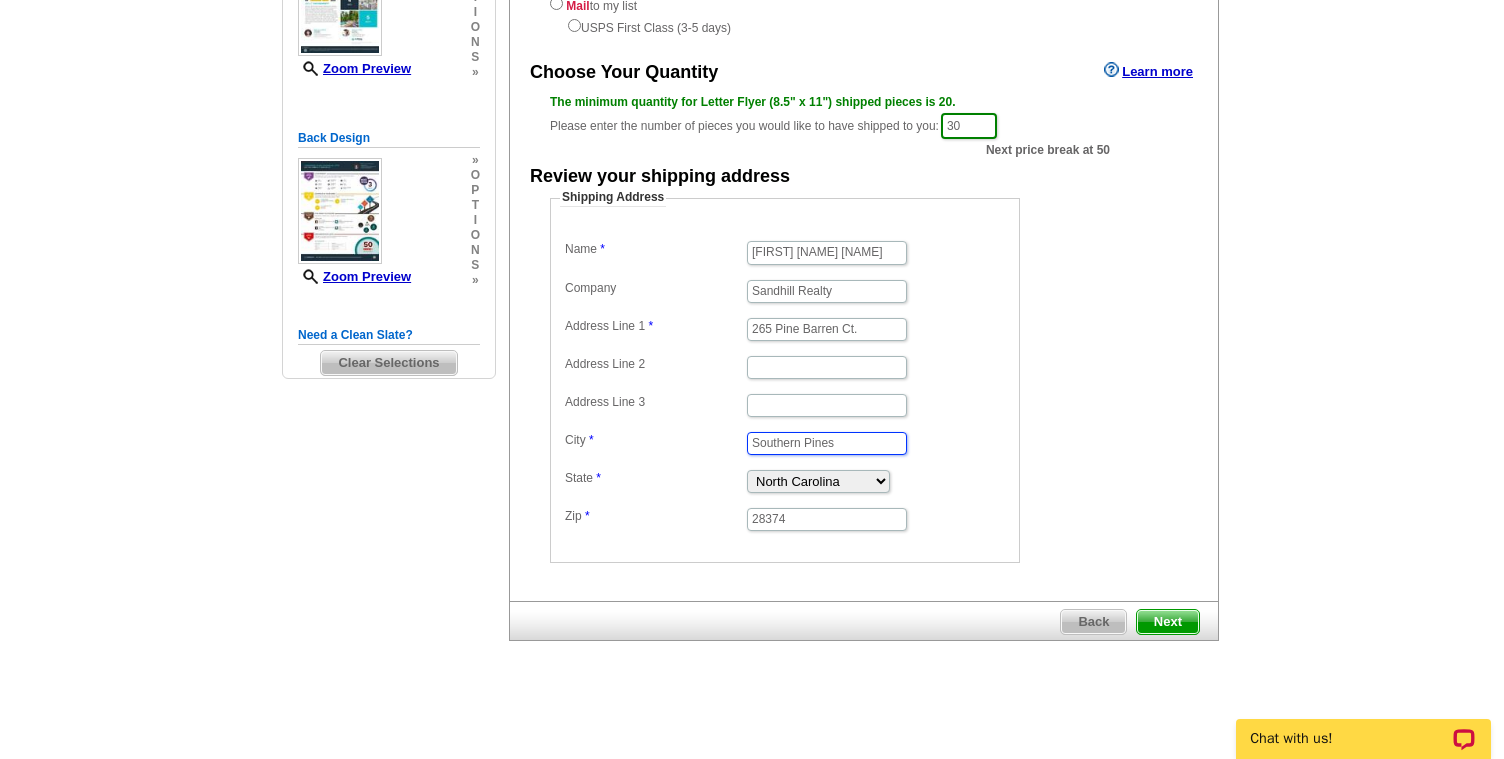 type on "Southern Pines" 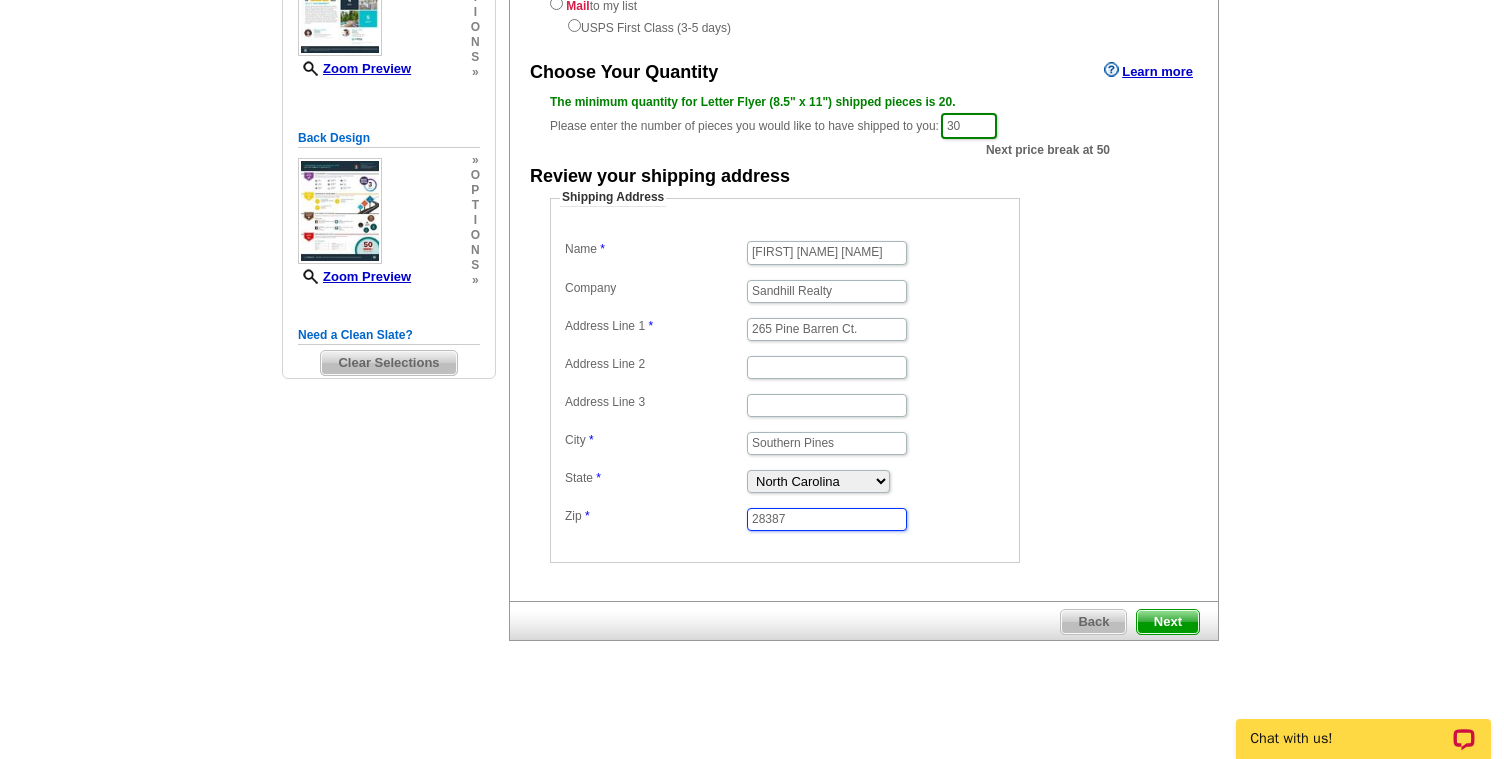 scroll, scrollTop: 487, scrollLeft: 0, axis: vertical 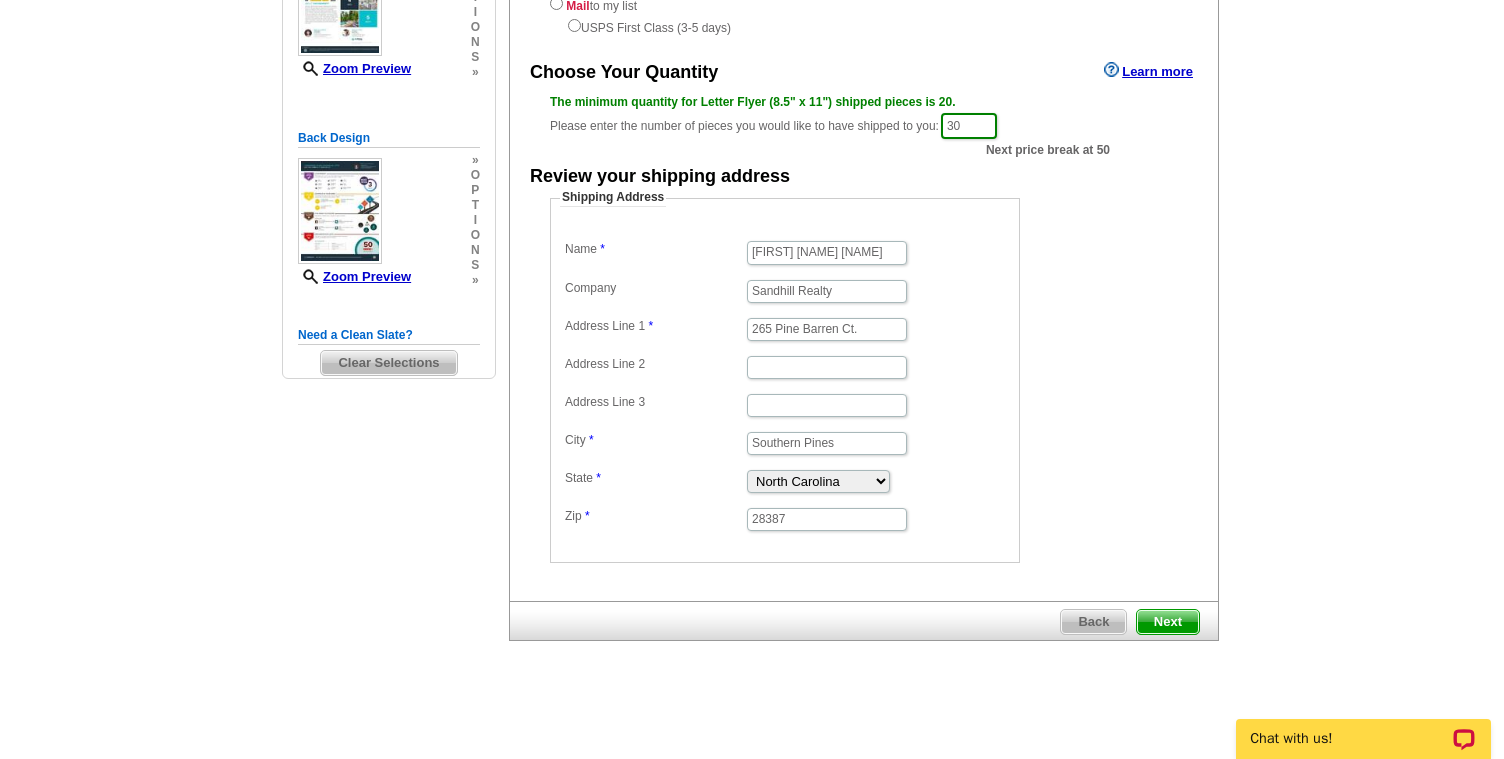 click on "Next" at bounding box center (1168, 622) 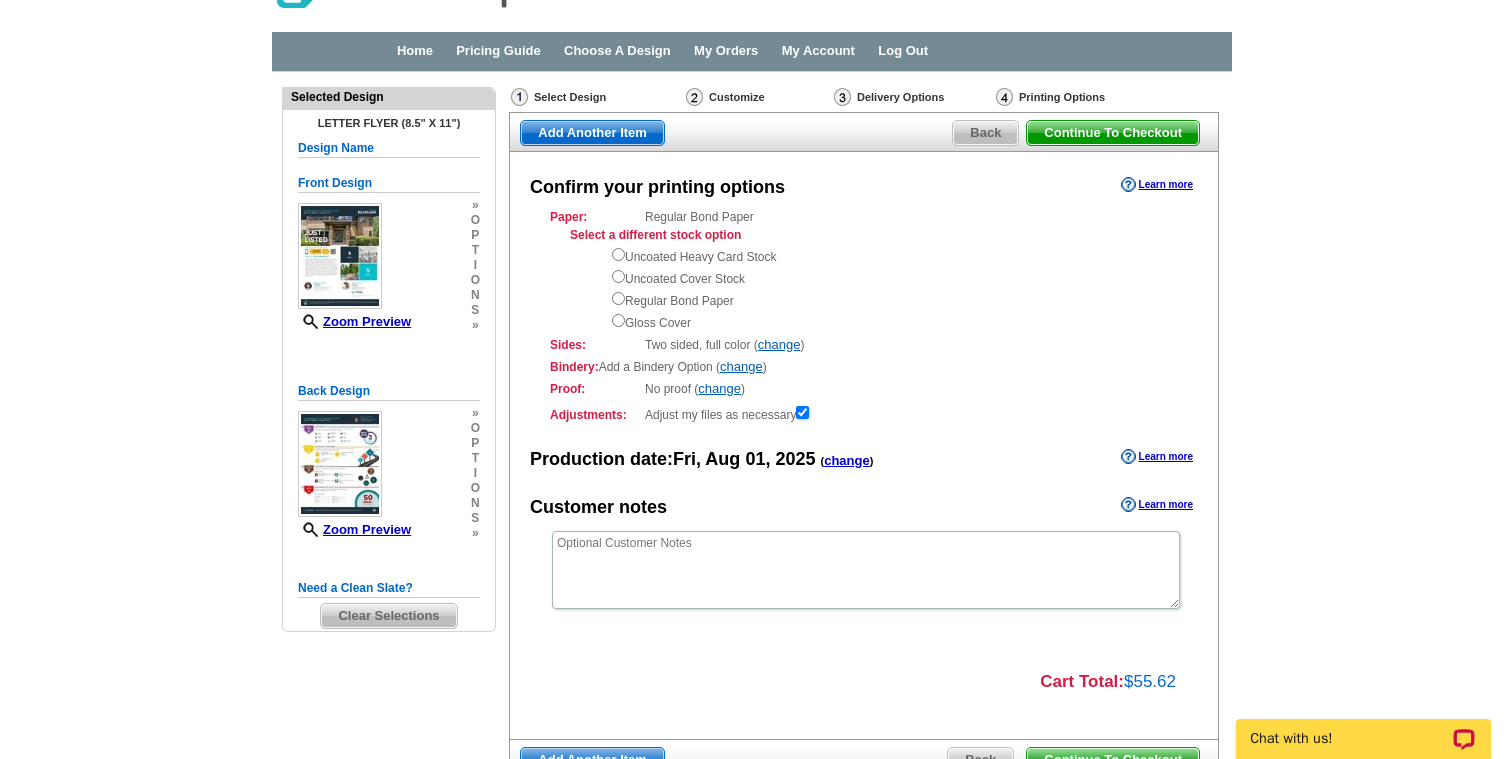 scroll, scrollTop: 63, scrollLeft: 0, axis: vertical 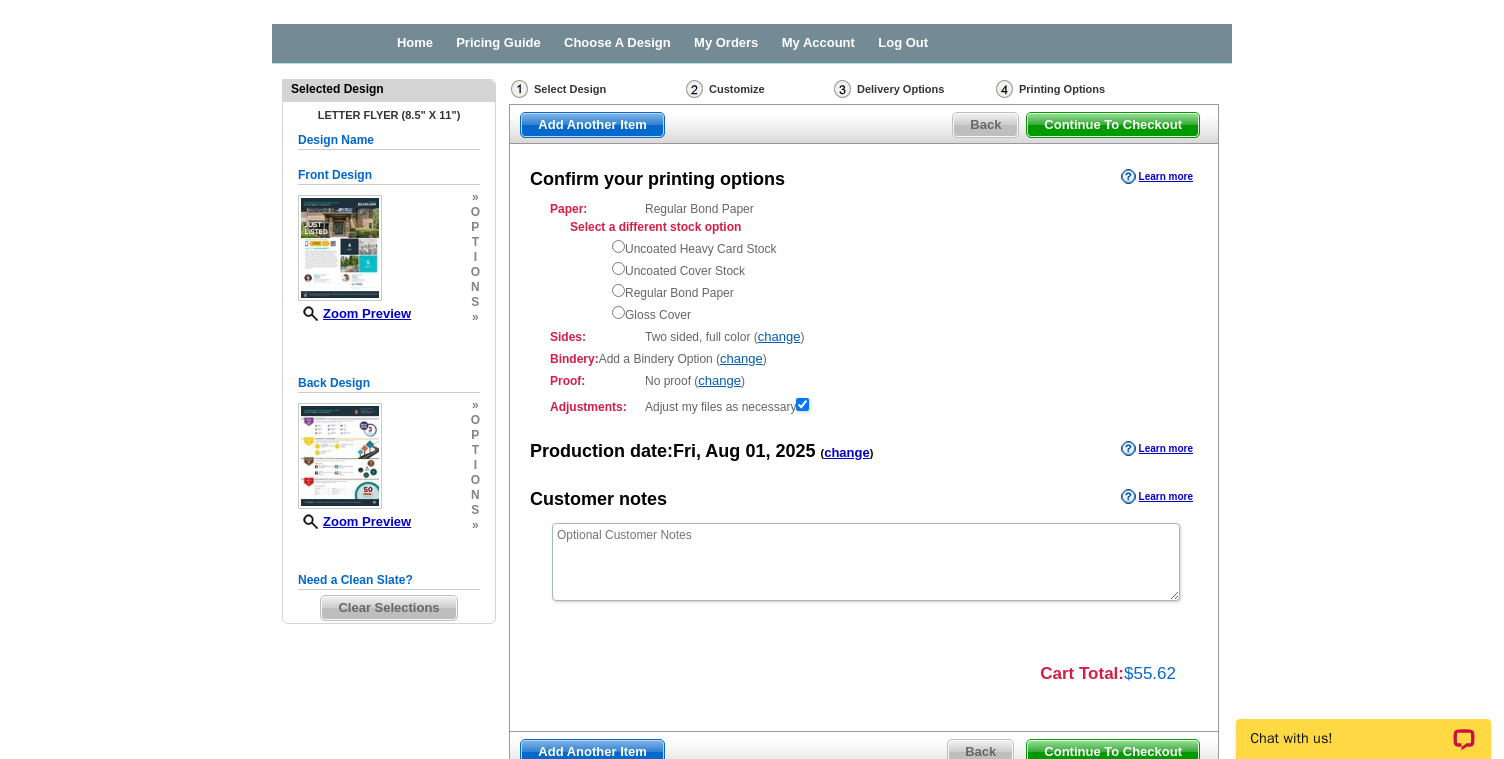 click on "Sides:" at bounding box center (594, 337) 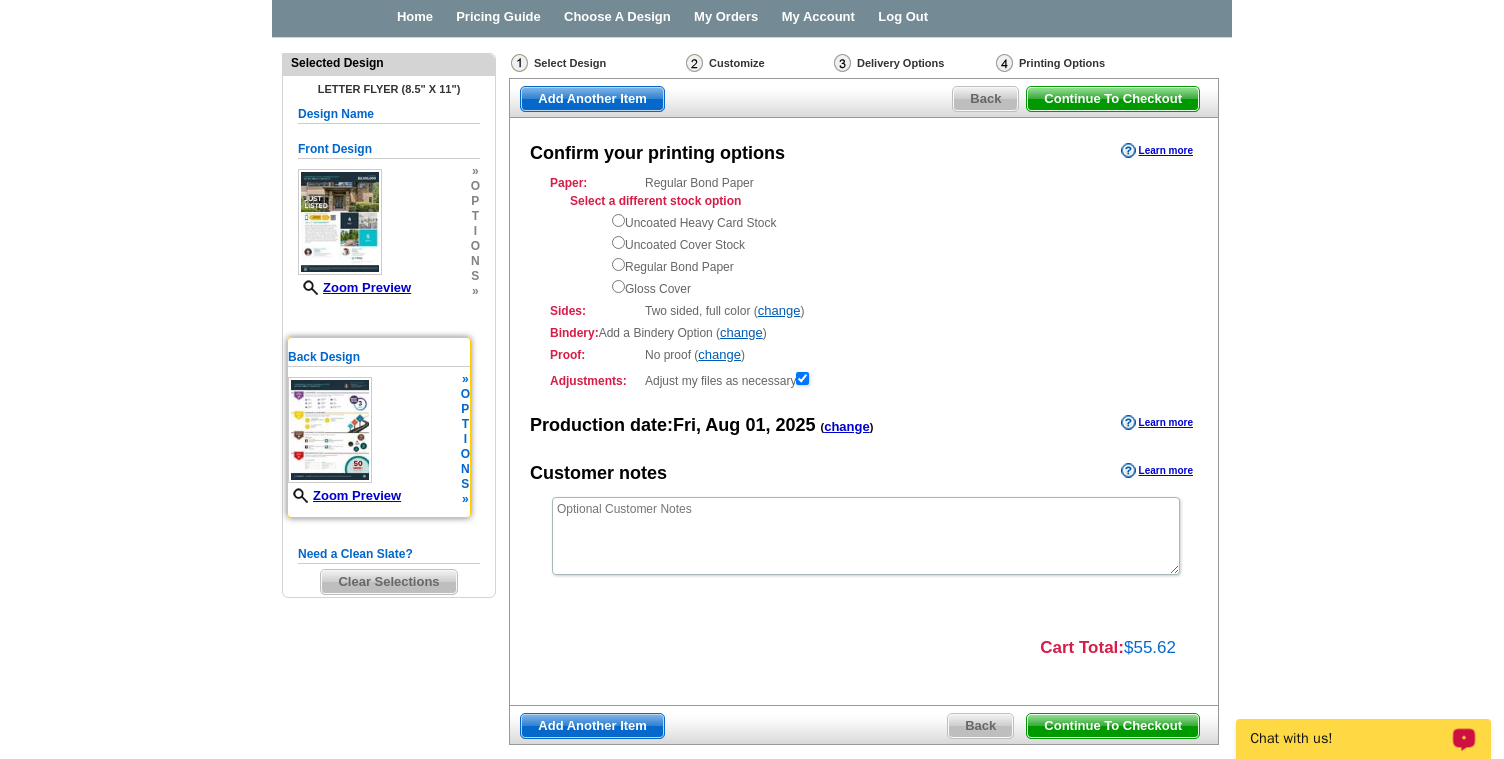 scroll, scrollTop: 75, scrollLeft: 0, axis: vertical 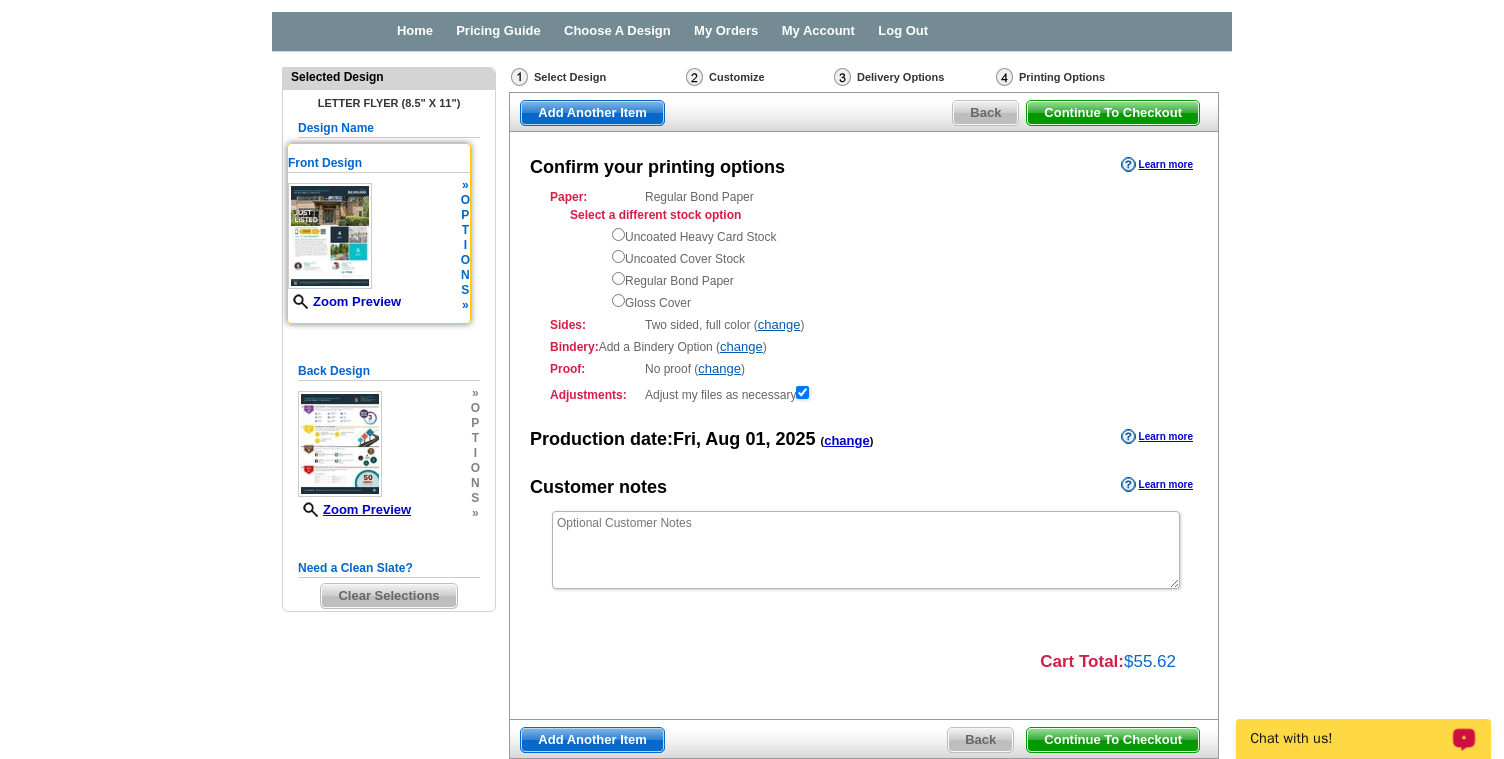click on "Zoom Preview" at bounding box center (344, 301) 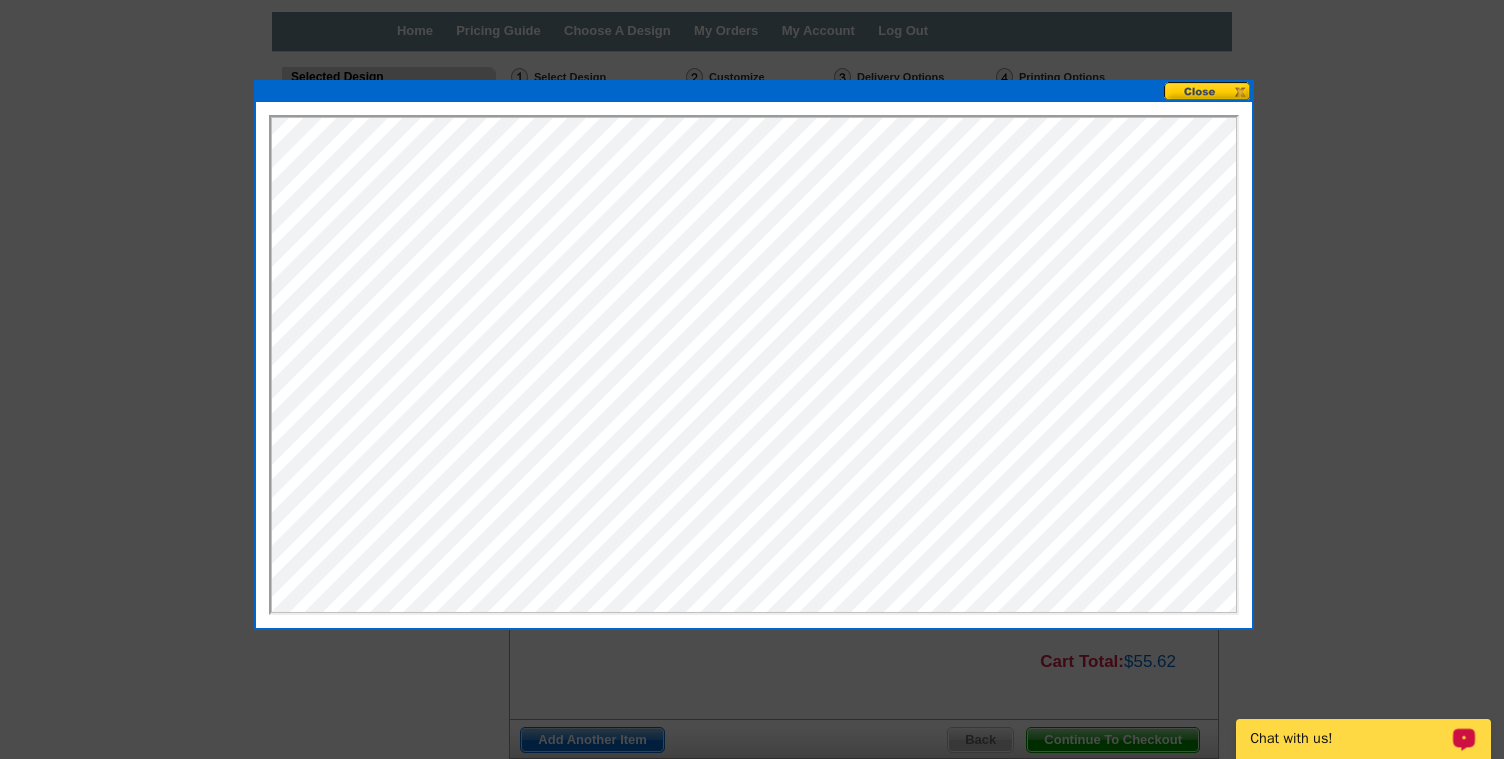 scroll, scrollTop: 0, scrollLeft: 0, axis: both 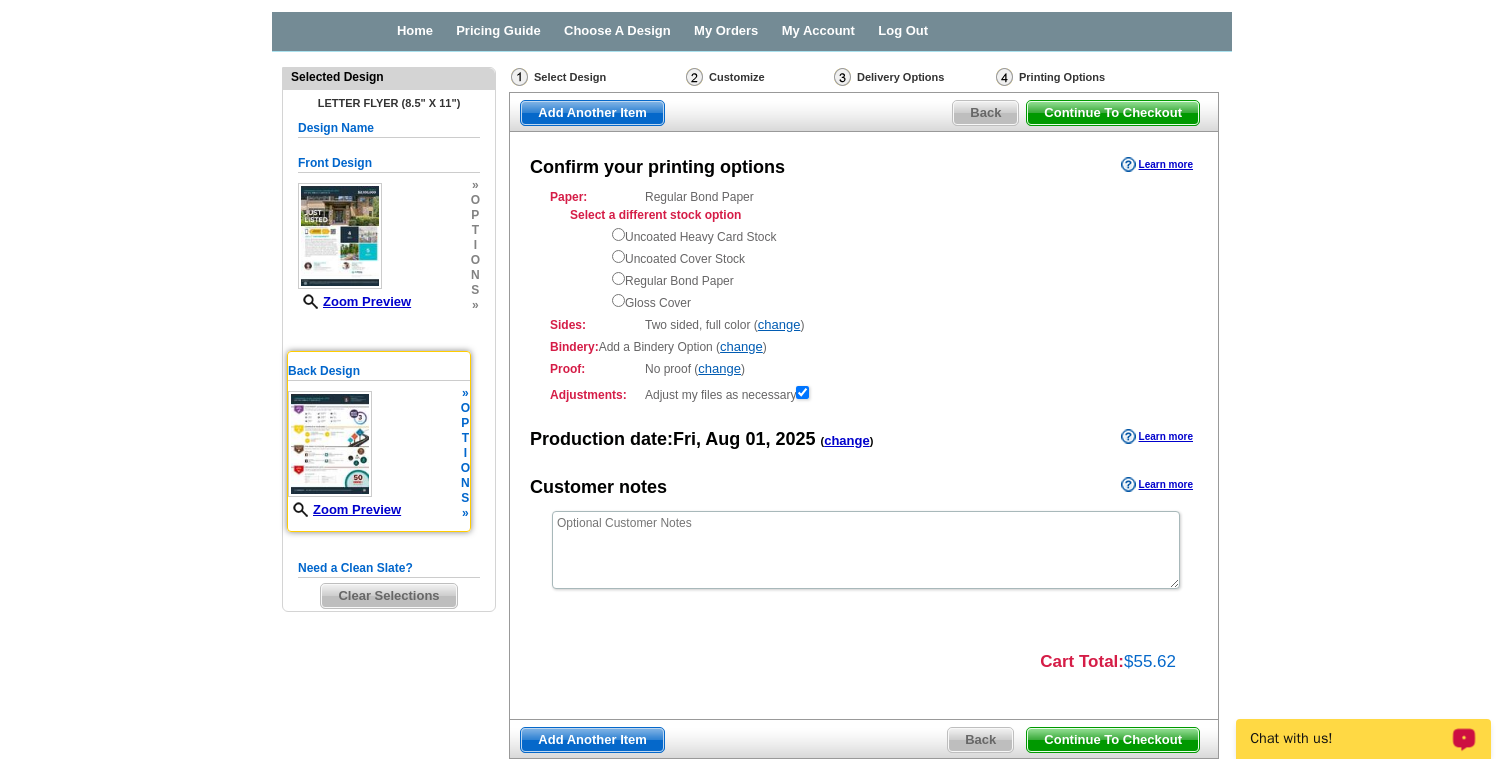 click at bounding box center [330, 444] 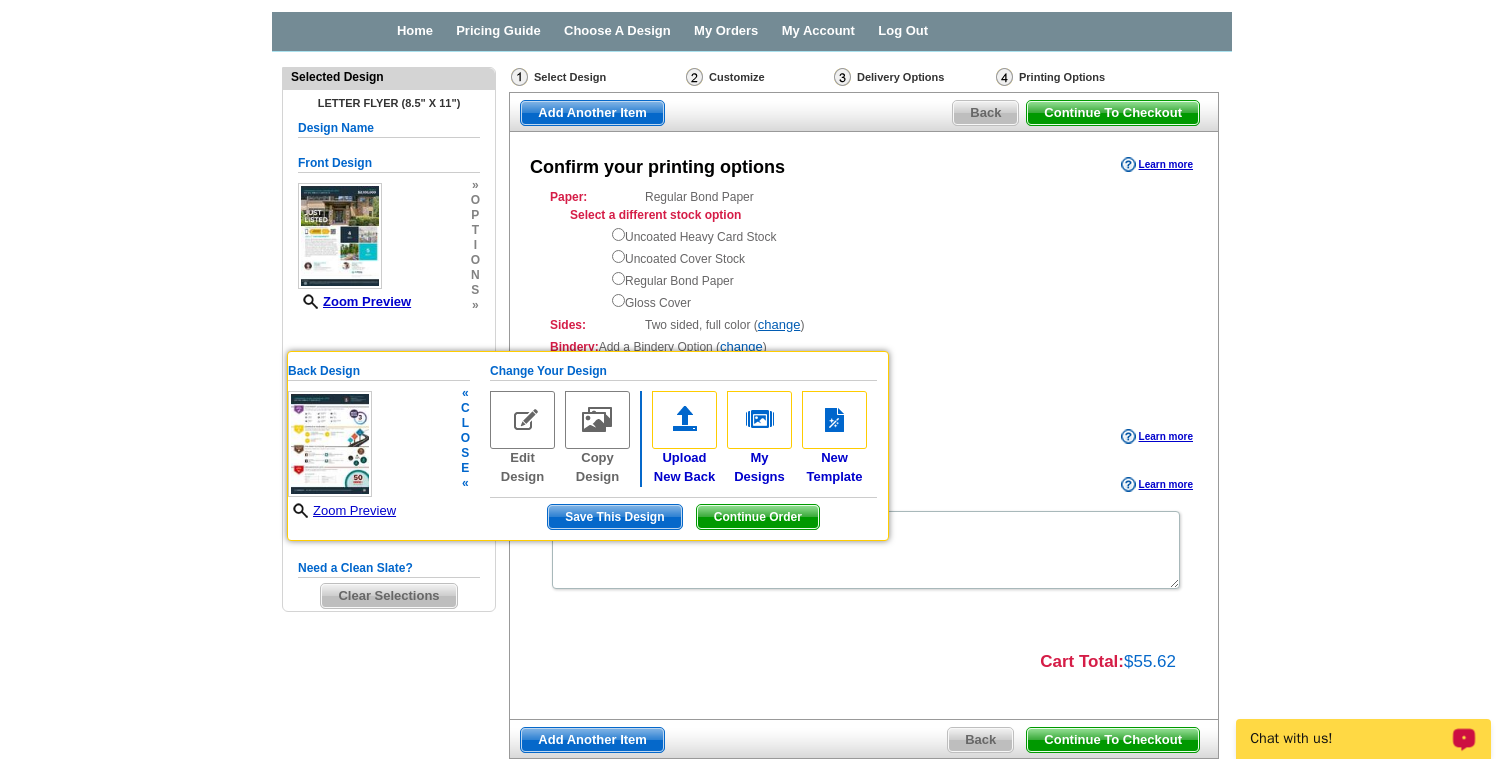 click on "Save This Design" at bounding box center [614, 517] 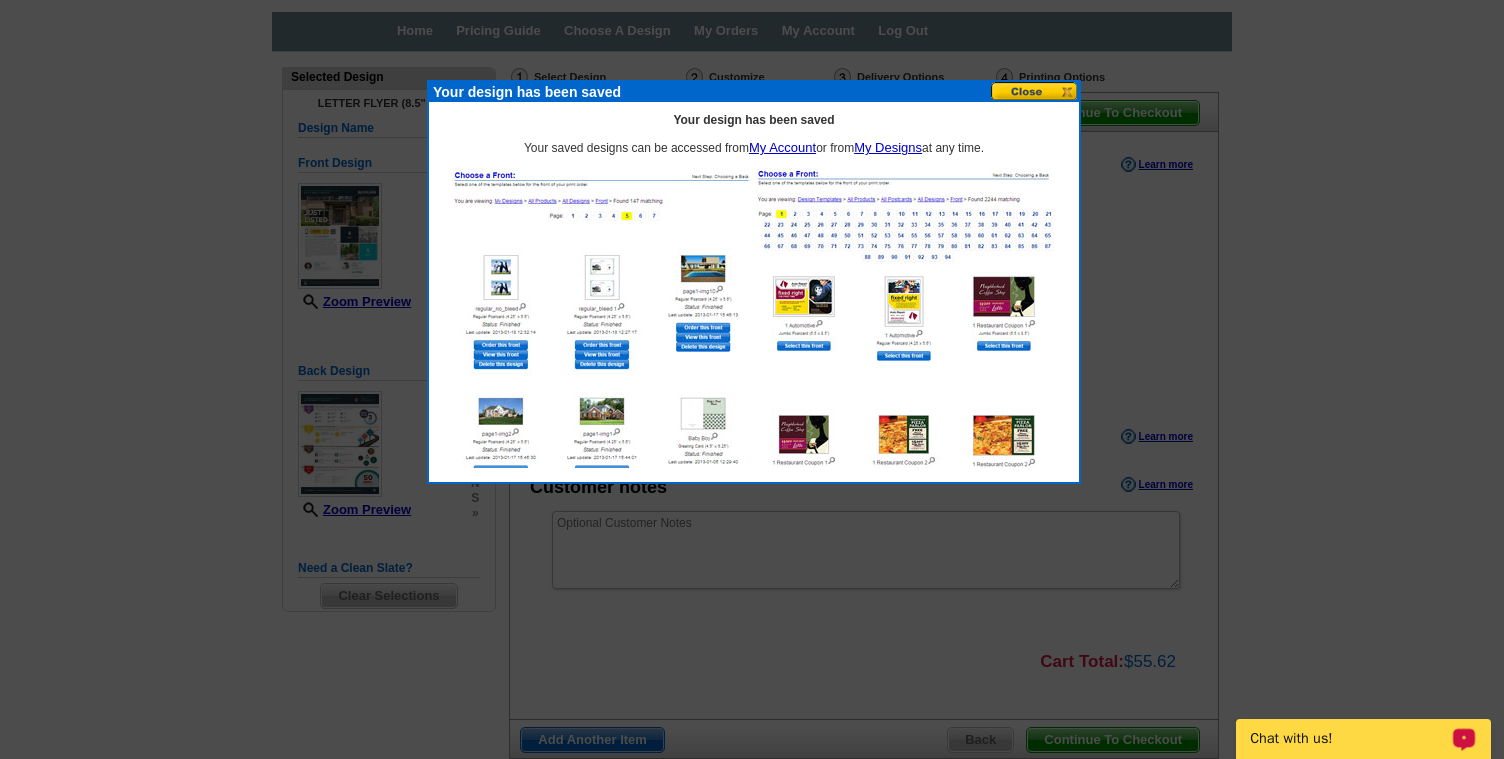 click at bounding box center (1035, 91) 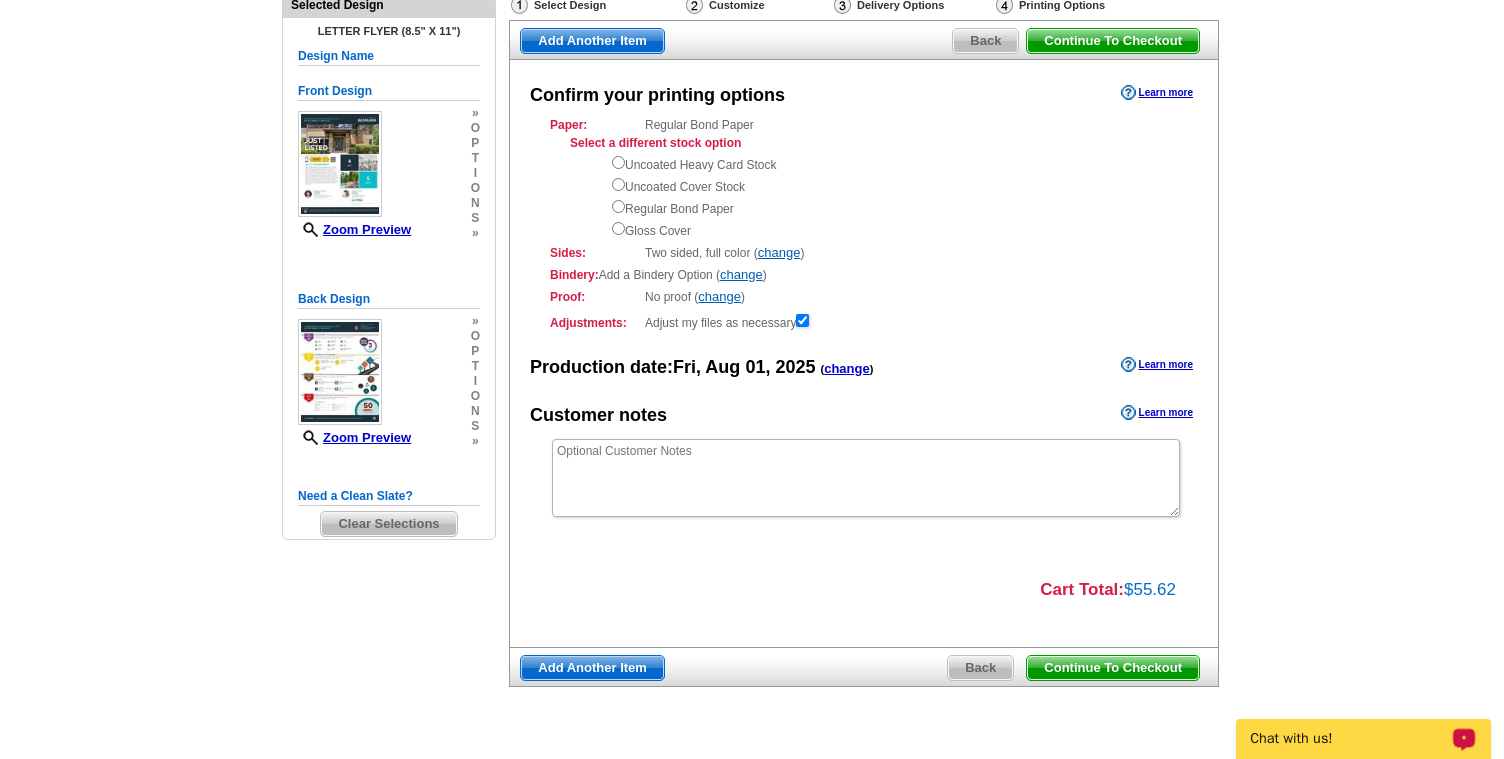 scroll, scrollTop: 145, scrollLeft: 0, axis: vertical 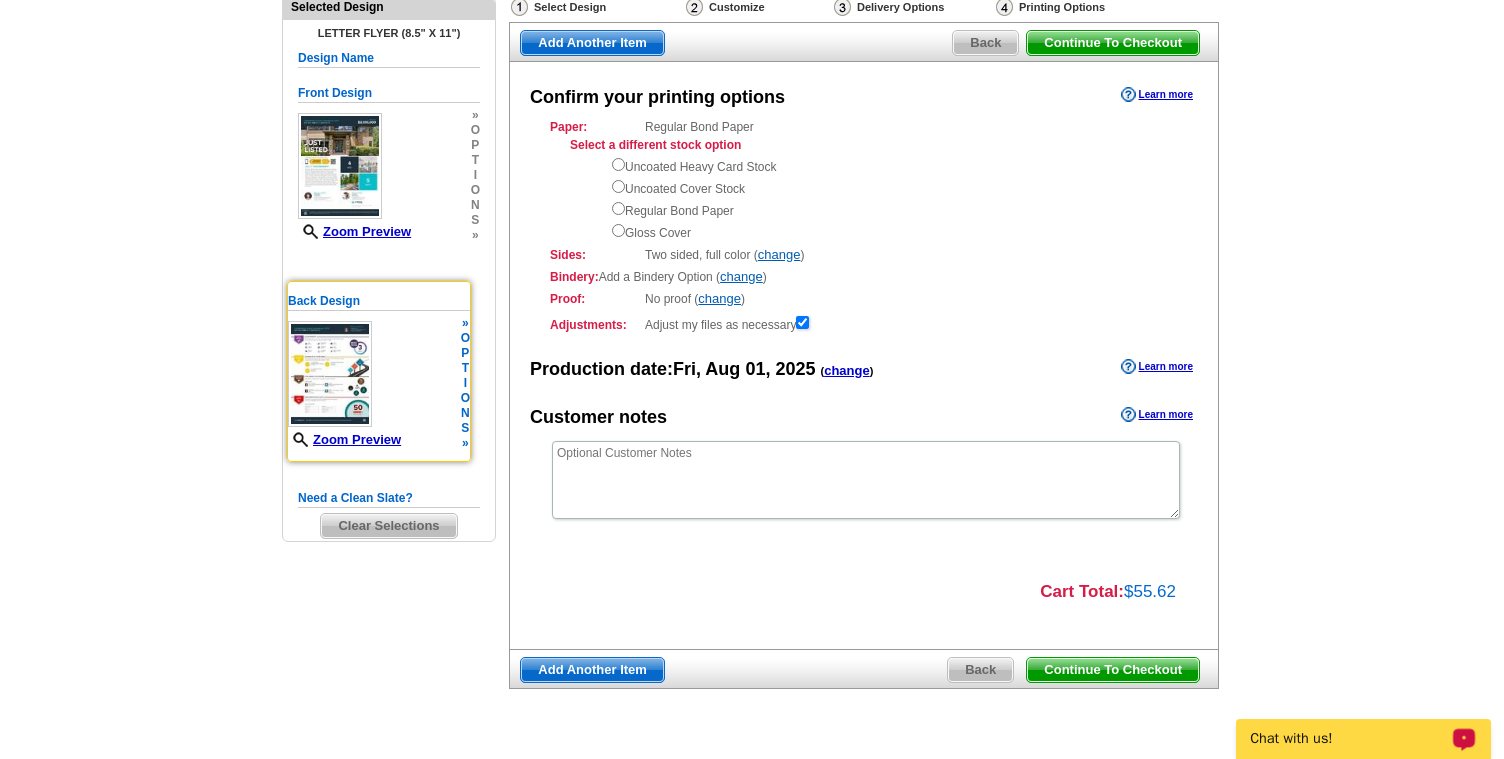 click at bounding box center (330, 374) 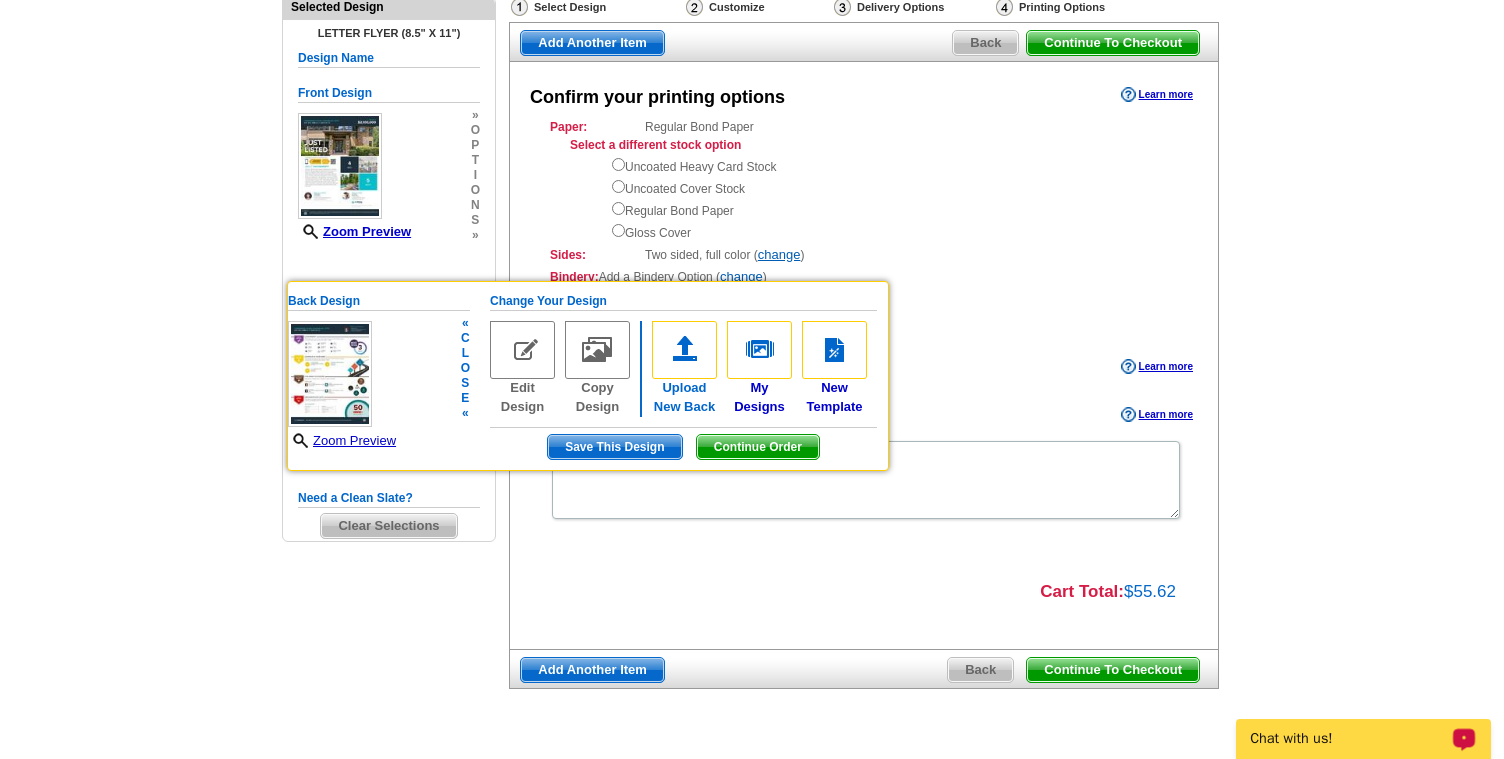 click at bounding box center (684, 350) 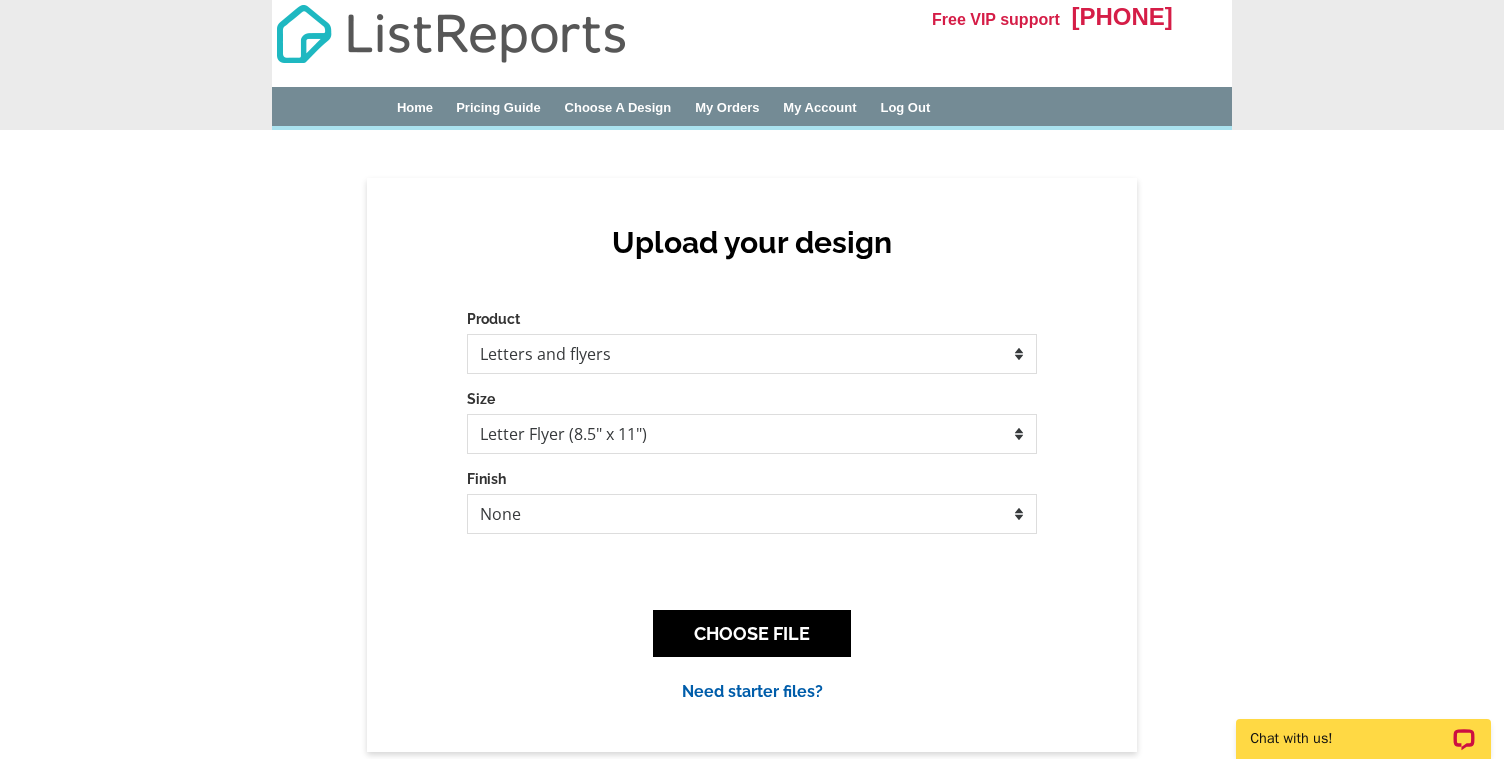 scroll, scrollTop: 0, scrollLeft: 0, axis: both 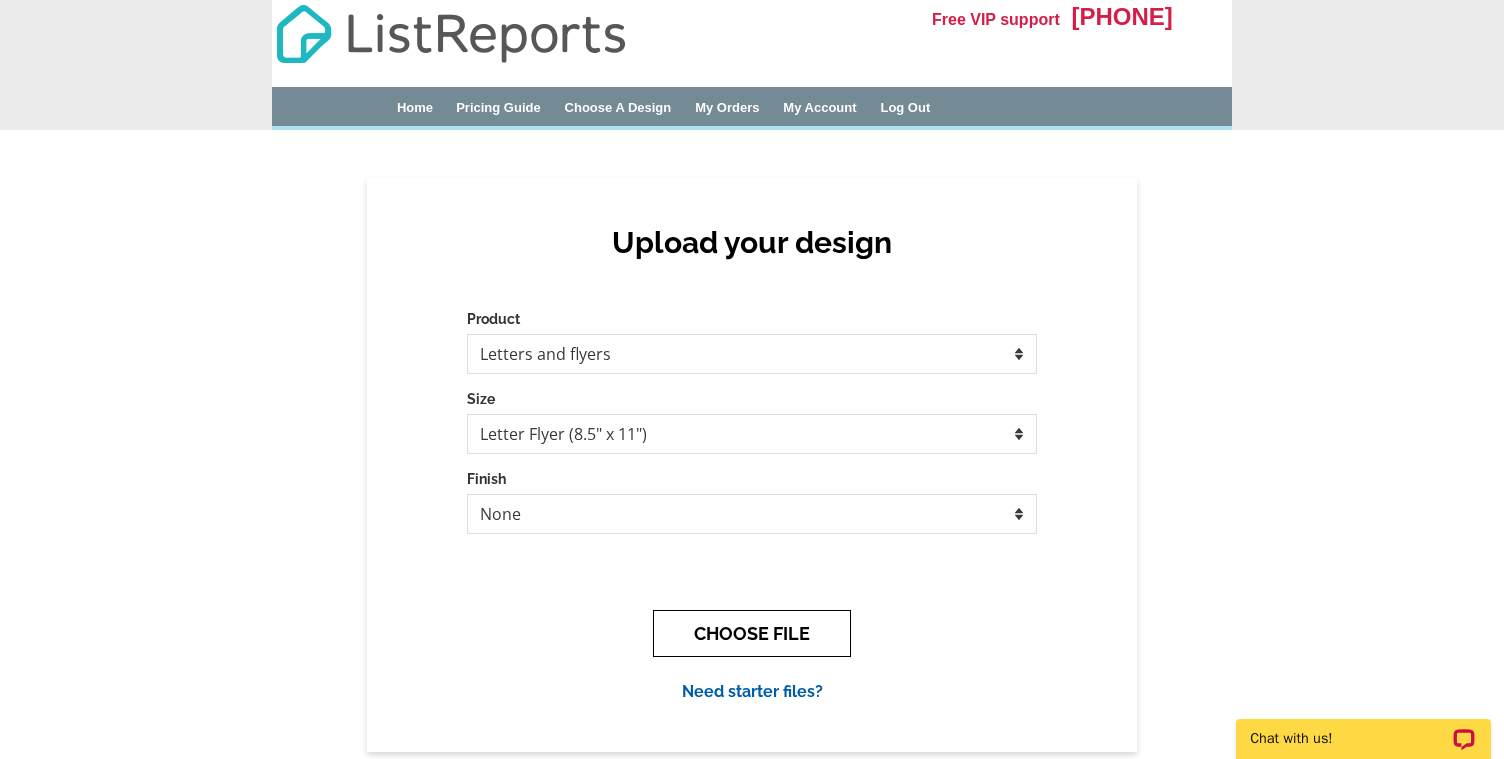 click on "CHOOSE FILE" at bounding box center [752, 633] 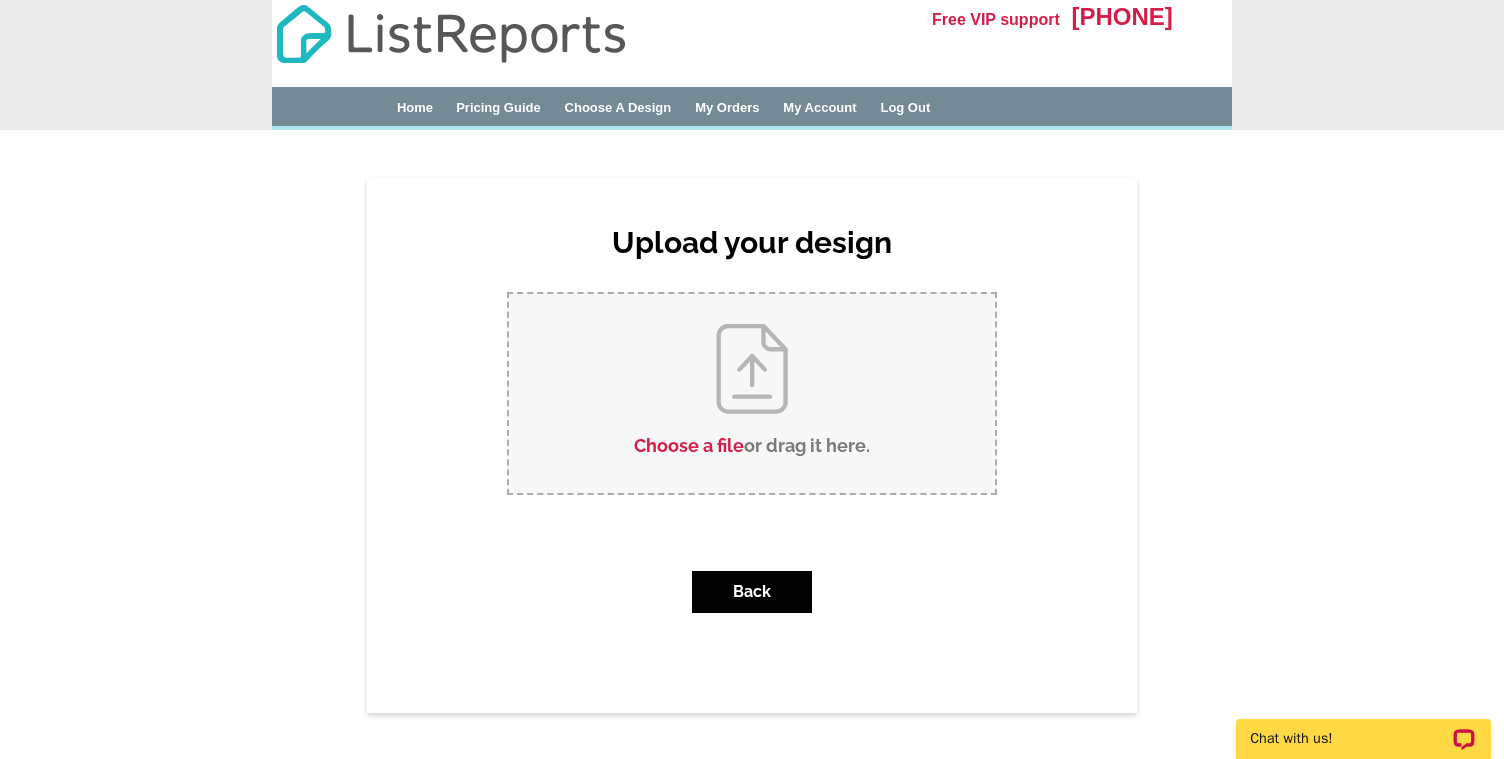 click on "Choose a file  or drag it here ." at bounding box center [752, 393] 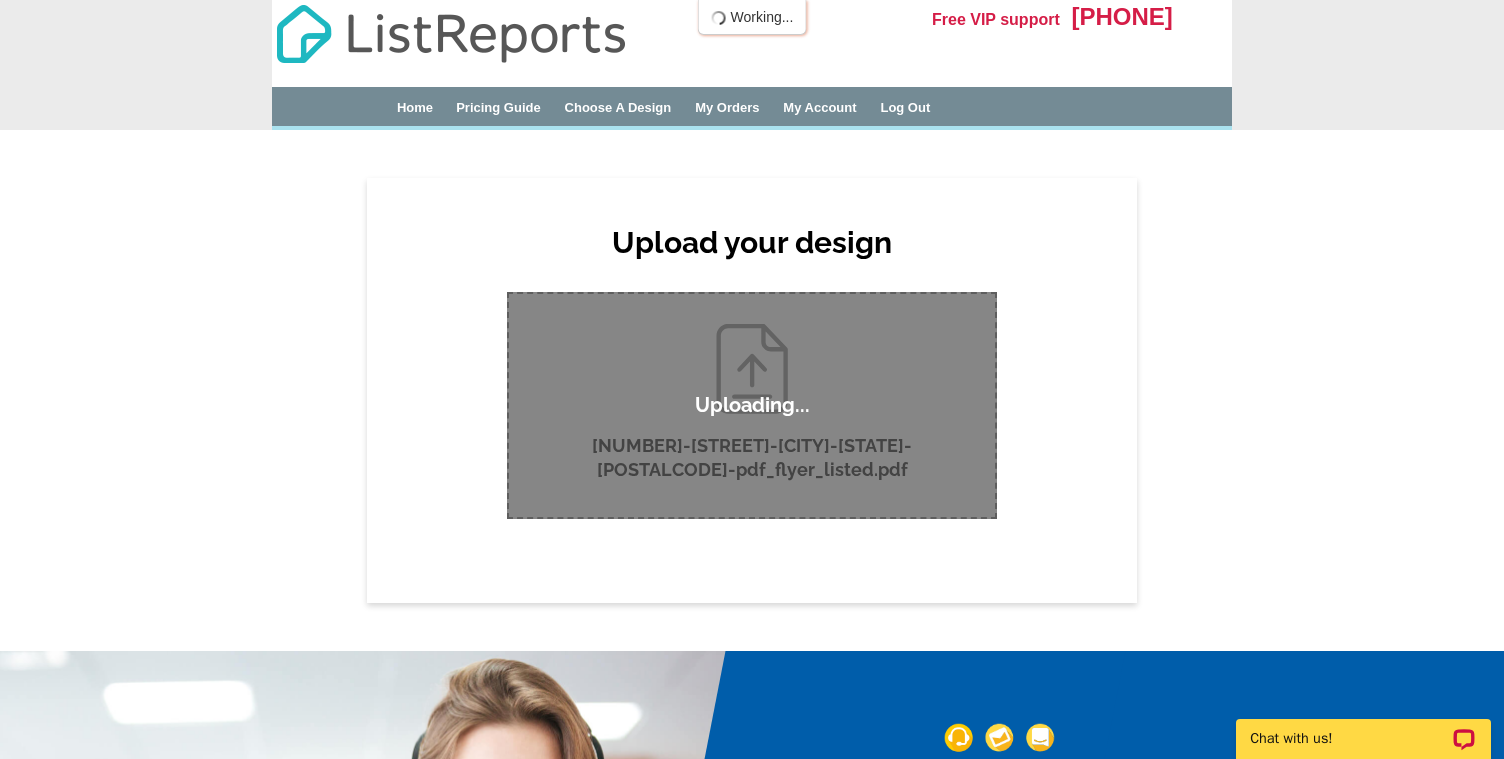 scroll, scrollTop: 0, scrollLeft: 0, axis: both 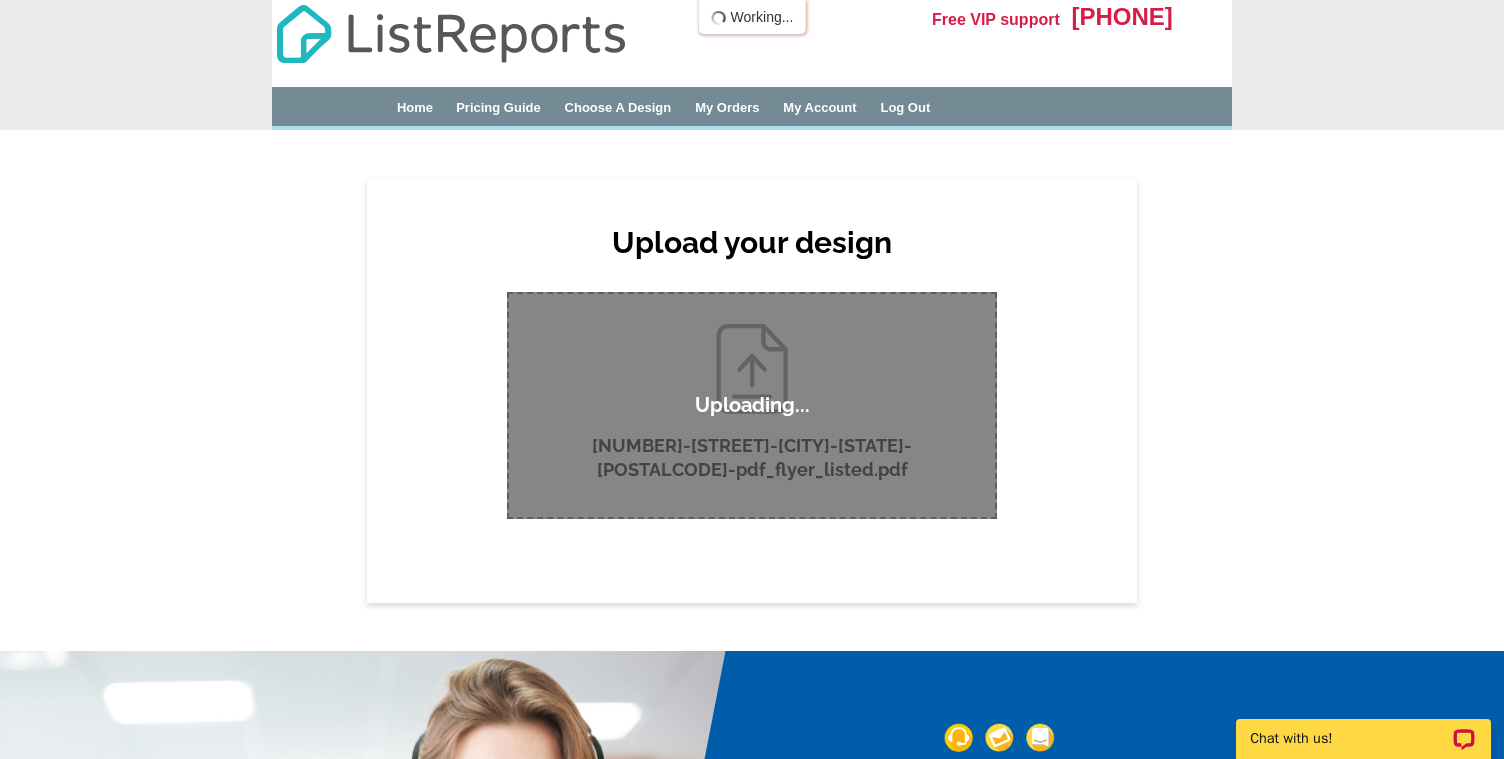 type 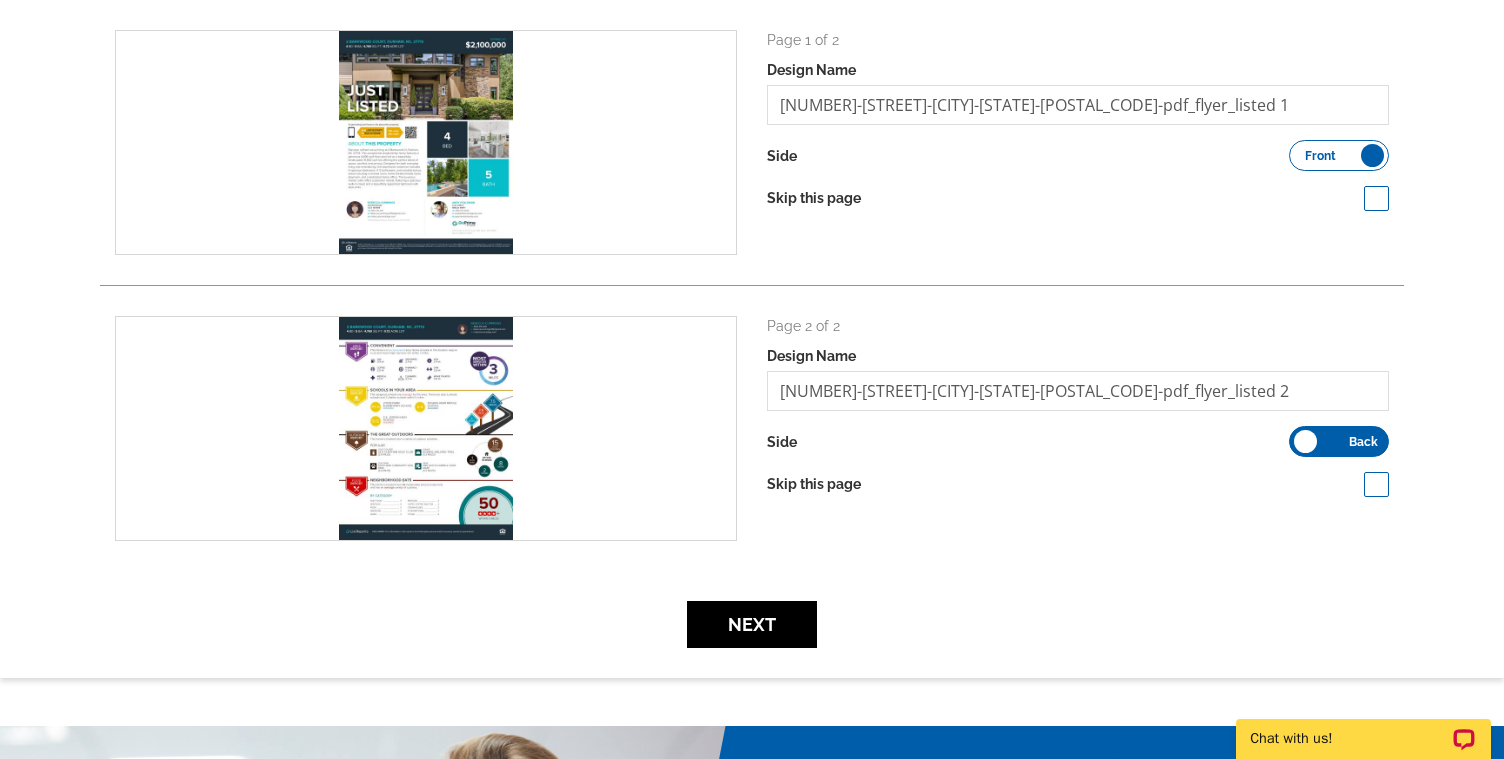scroll, scrollTop: 315, scrollLeft: 0, axis: vertical 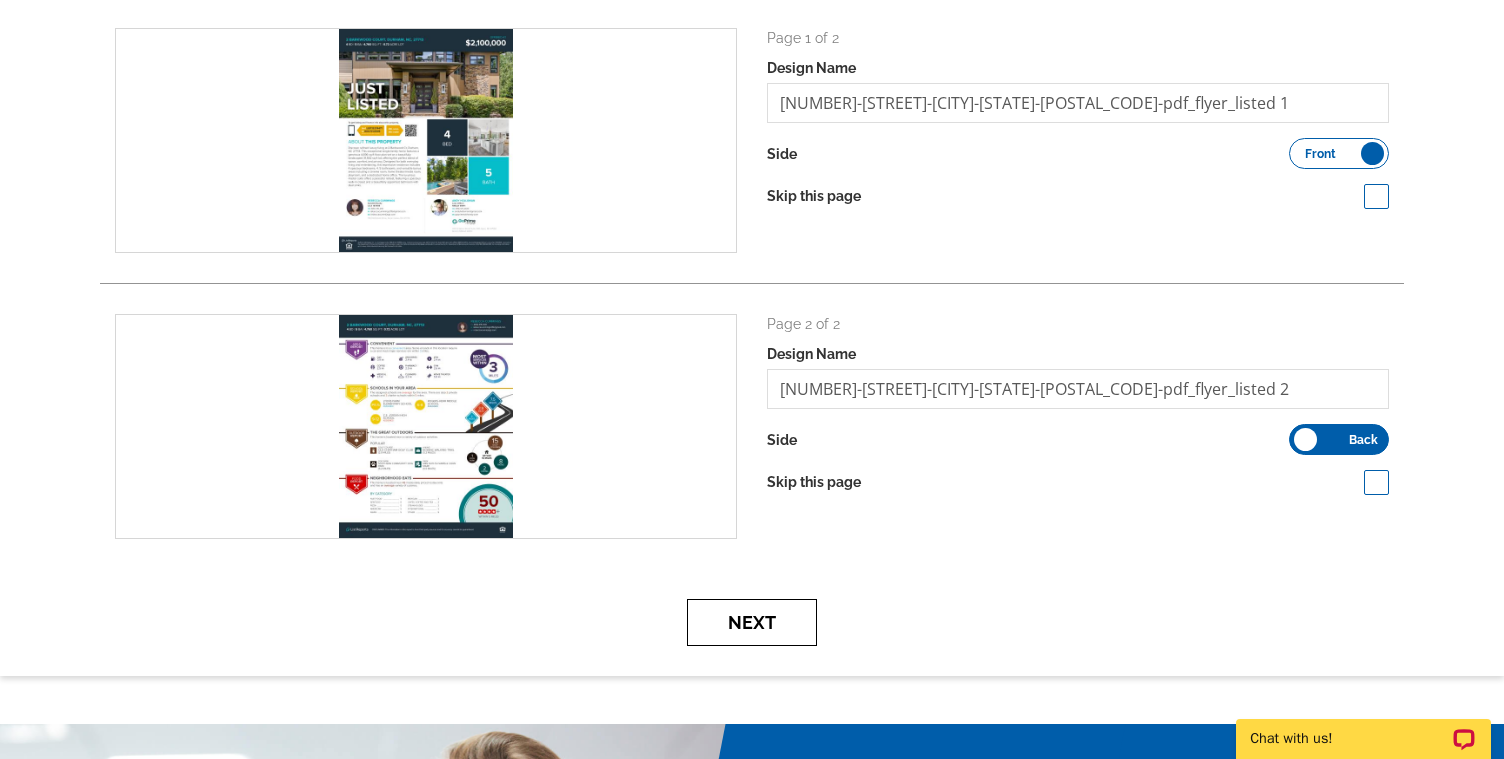 click on "Next" at bounding box center (752, 622) 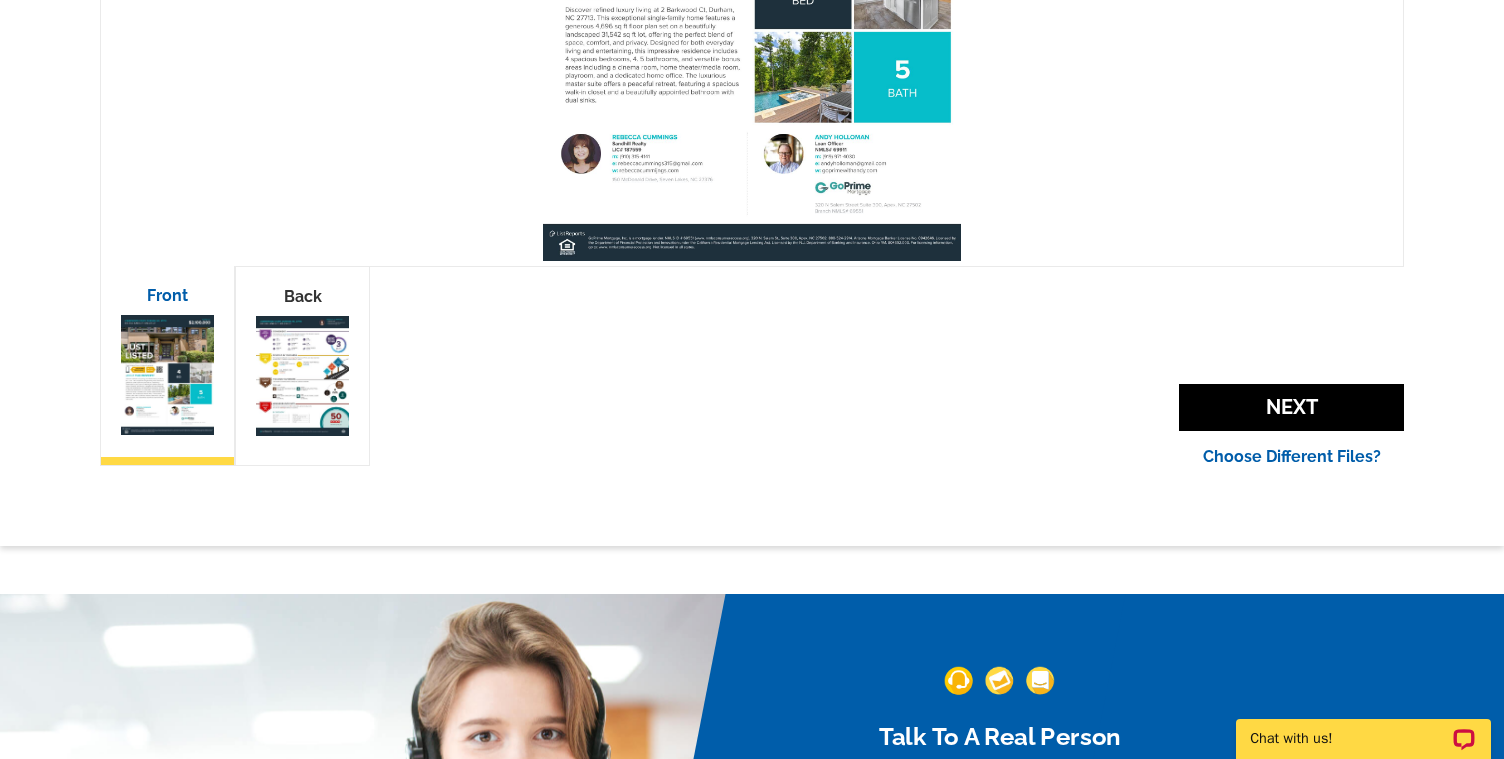 scroll, scrollTop: 624, scrollLeft: 0, axis: vertical 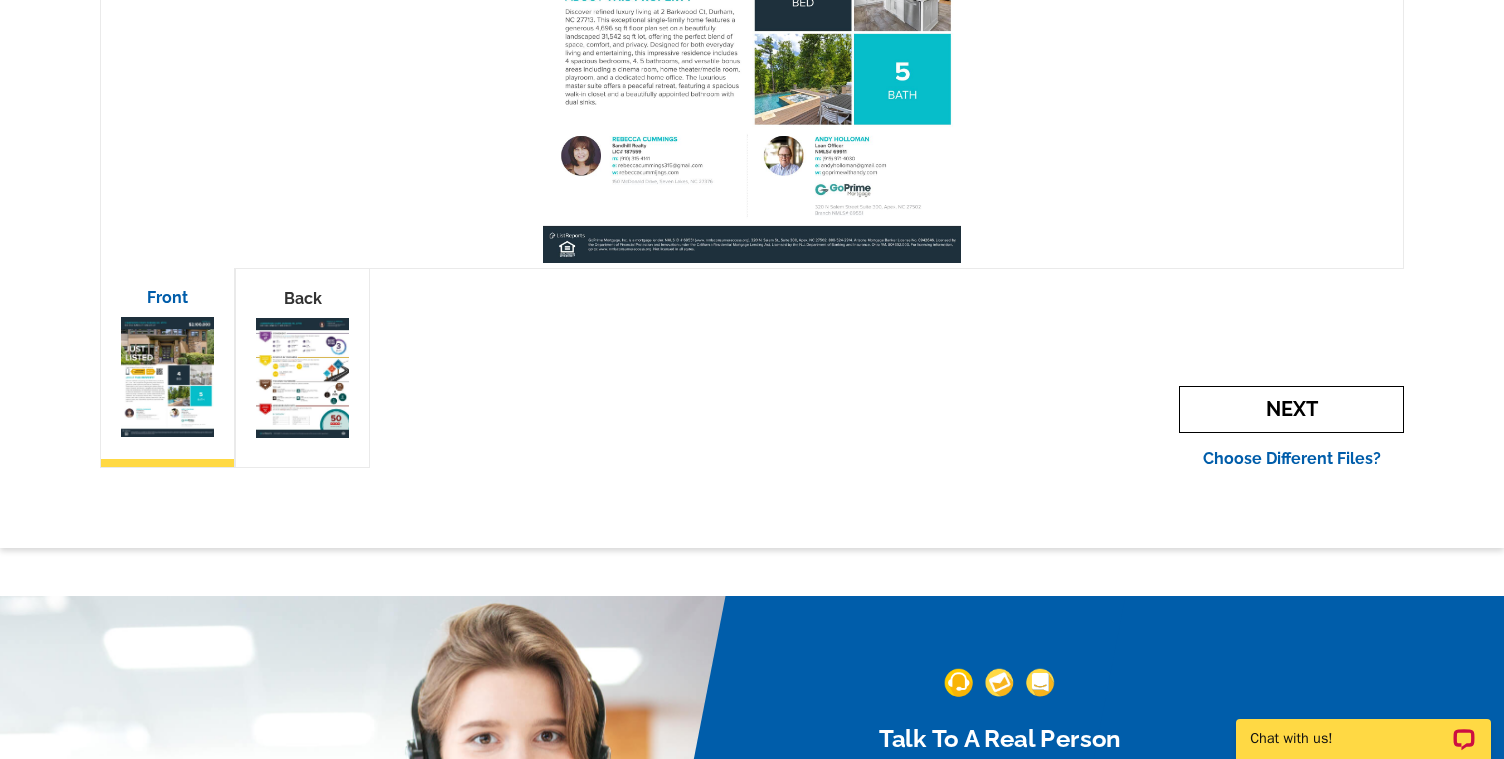 click on "Next" at bounding box center [1291, 409] 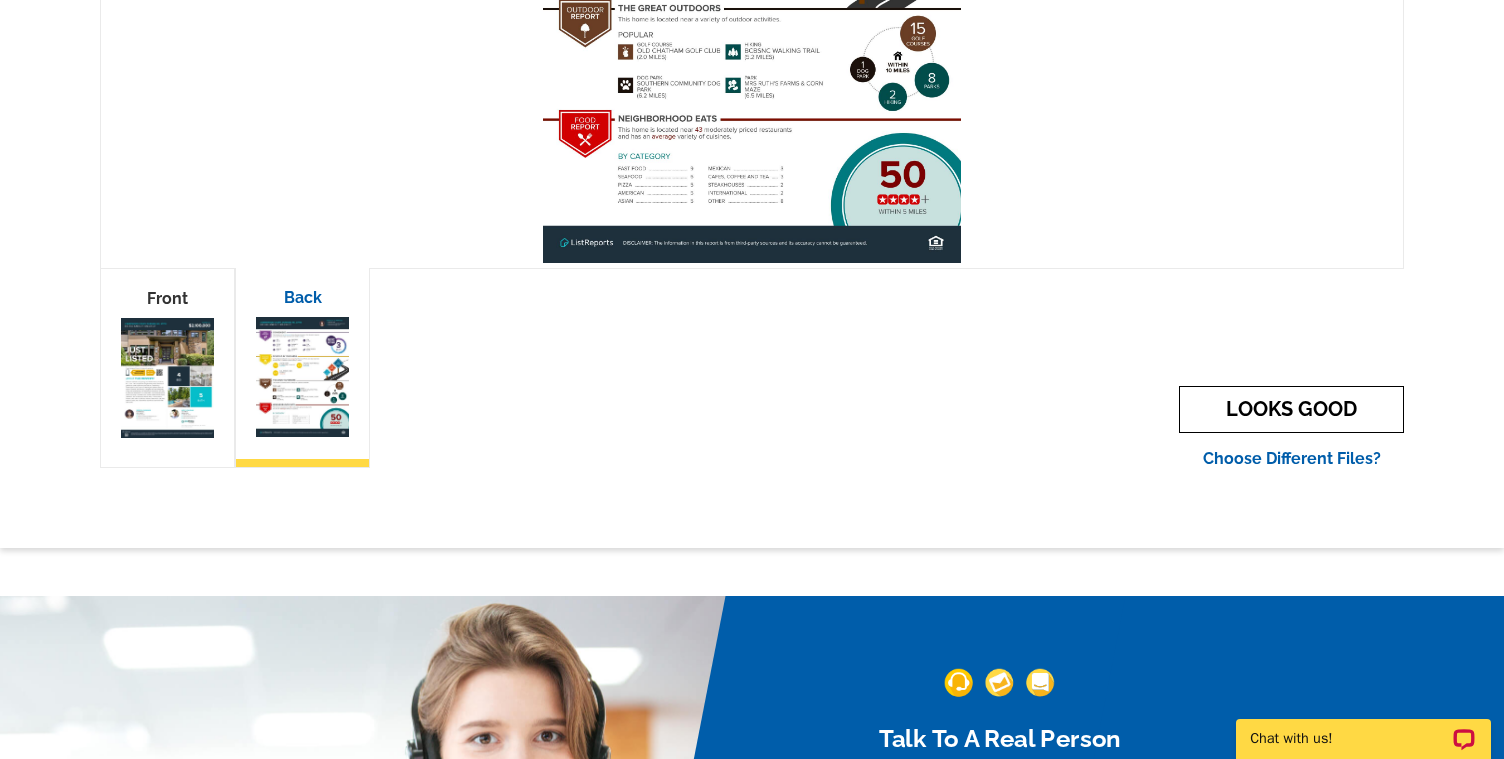 click on "LOOKS GOOD" at bounding box center (1291, 409) 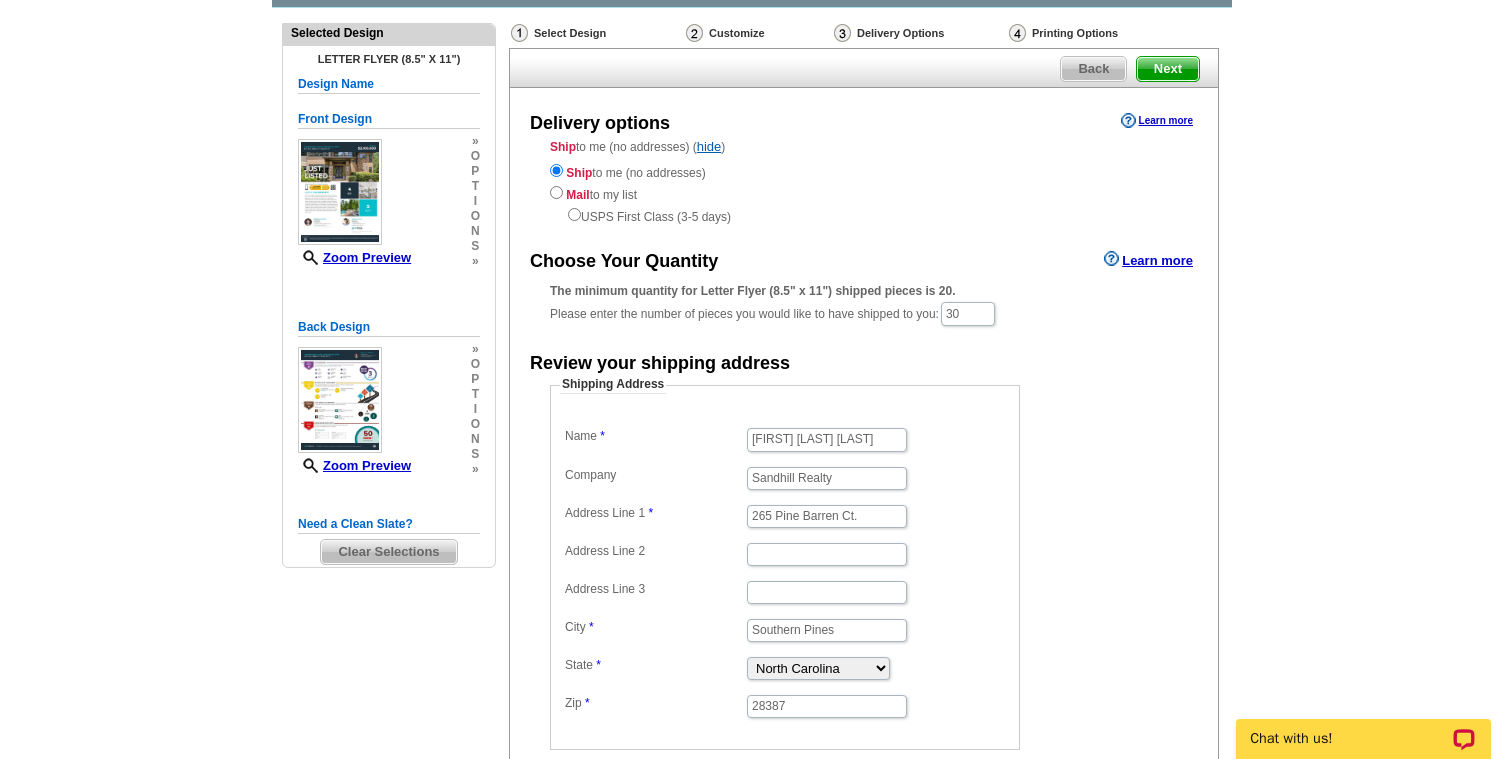 scroll, scrollTop: 118, scrollLeft: 0, axis: vertical 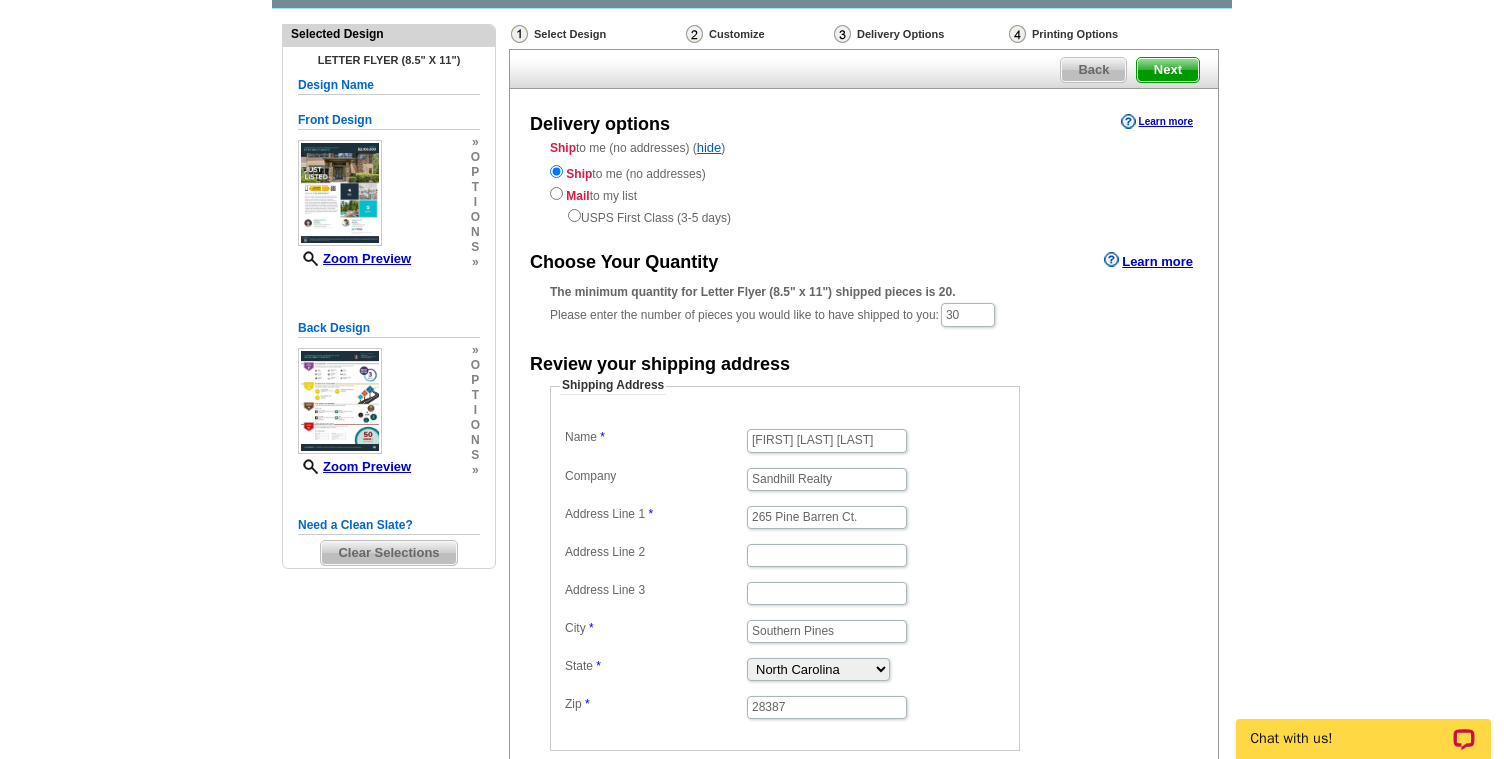 click on "Next" at bounding box center [1168, 70] 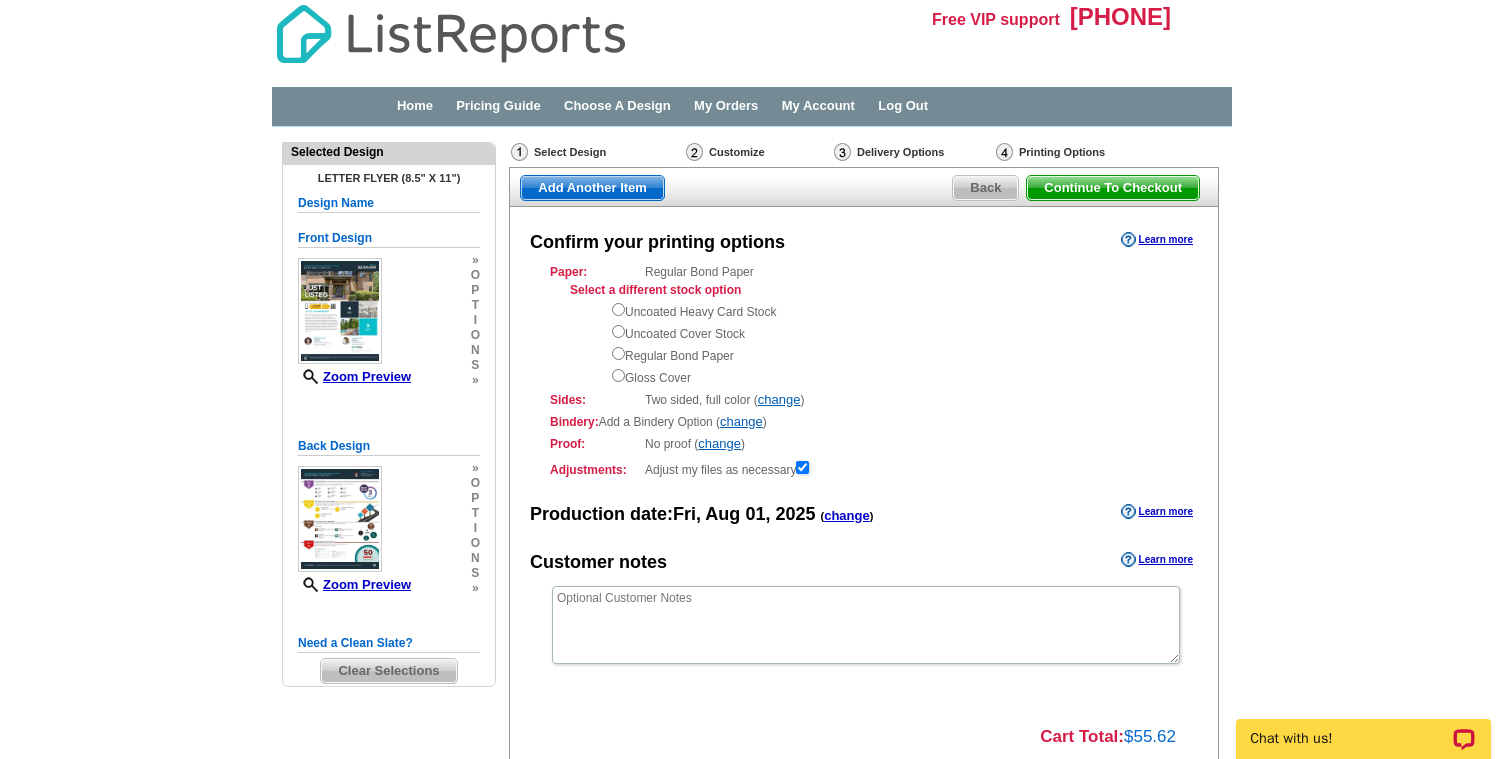 scroll, scrollTop: 0, scrollLeft: 0, axis: both 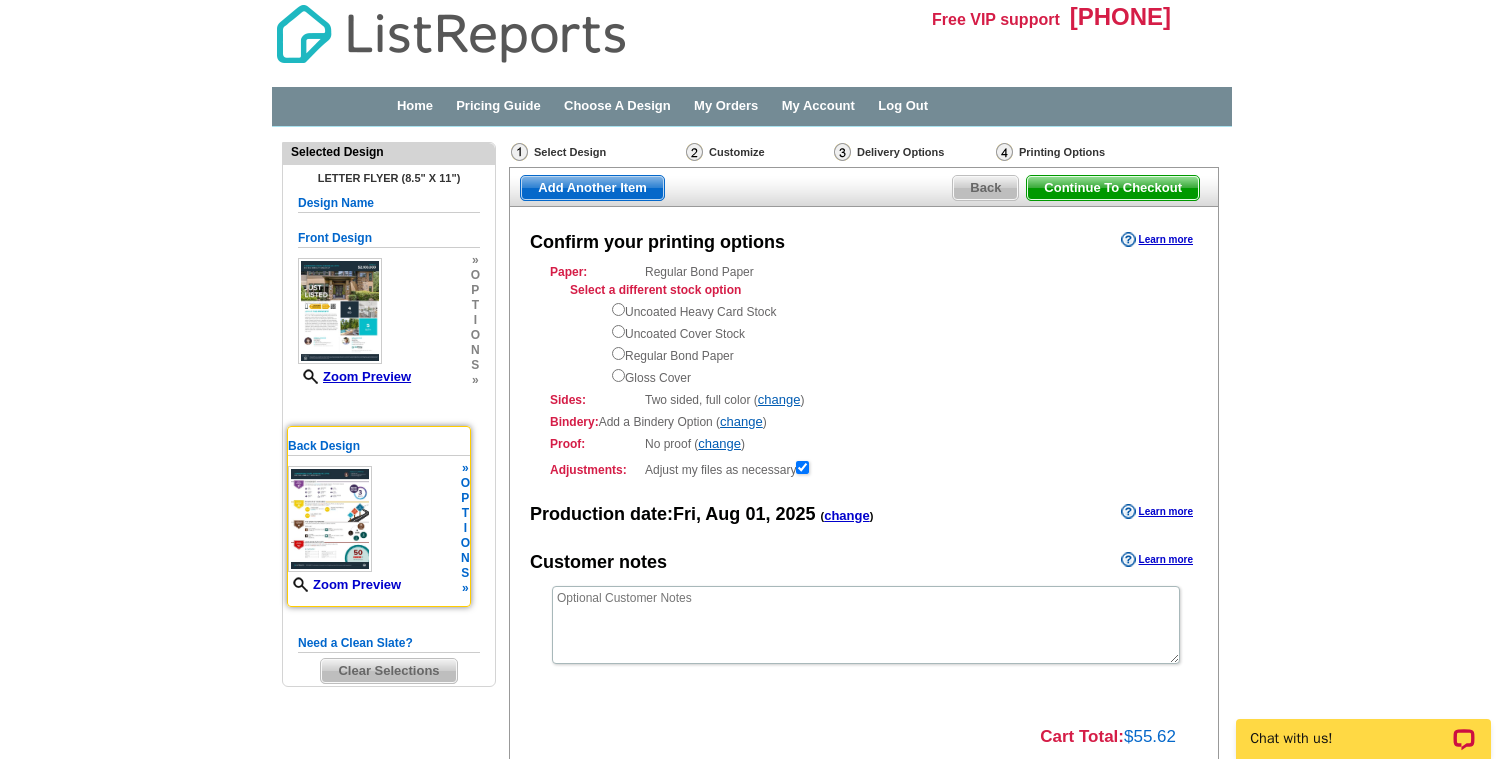 click on "Zoom Preview" at bounding box center [344, 584] 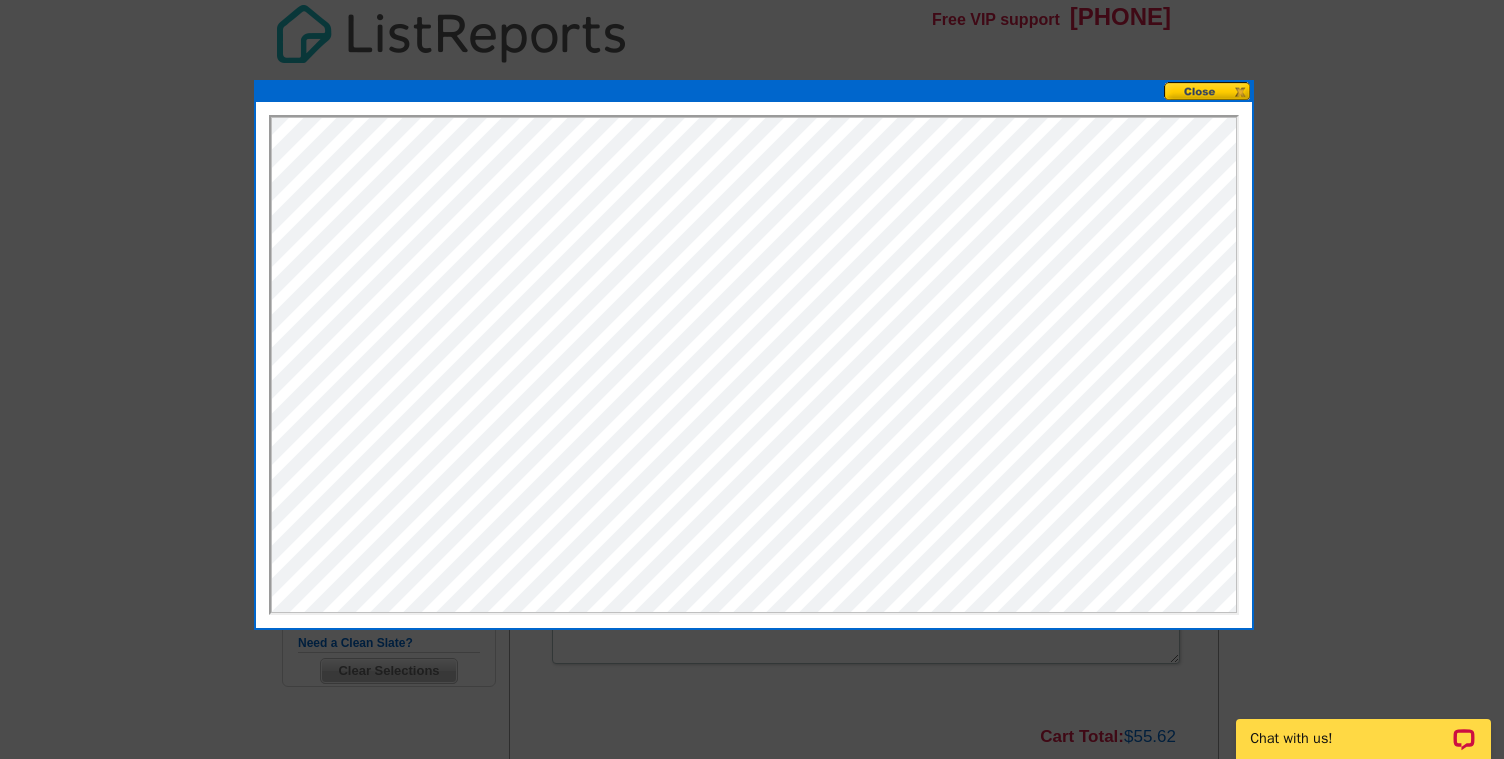 scroll, scrollTop: 0, scrollLeft: 0, axis: both 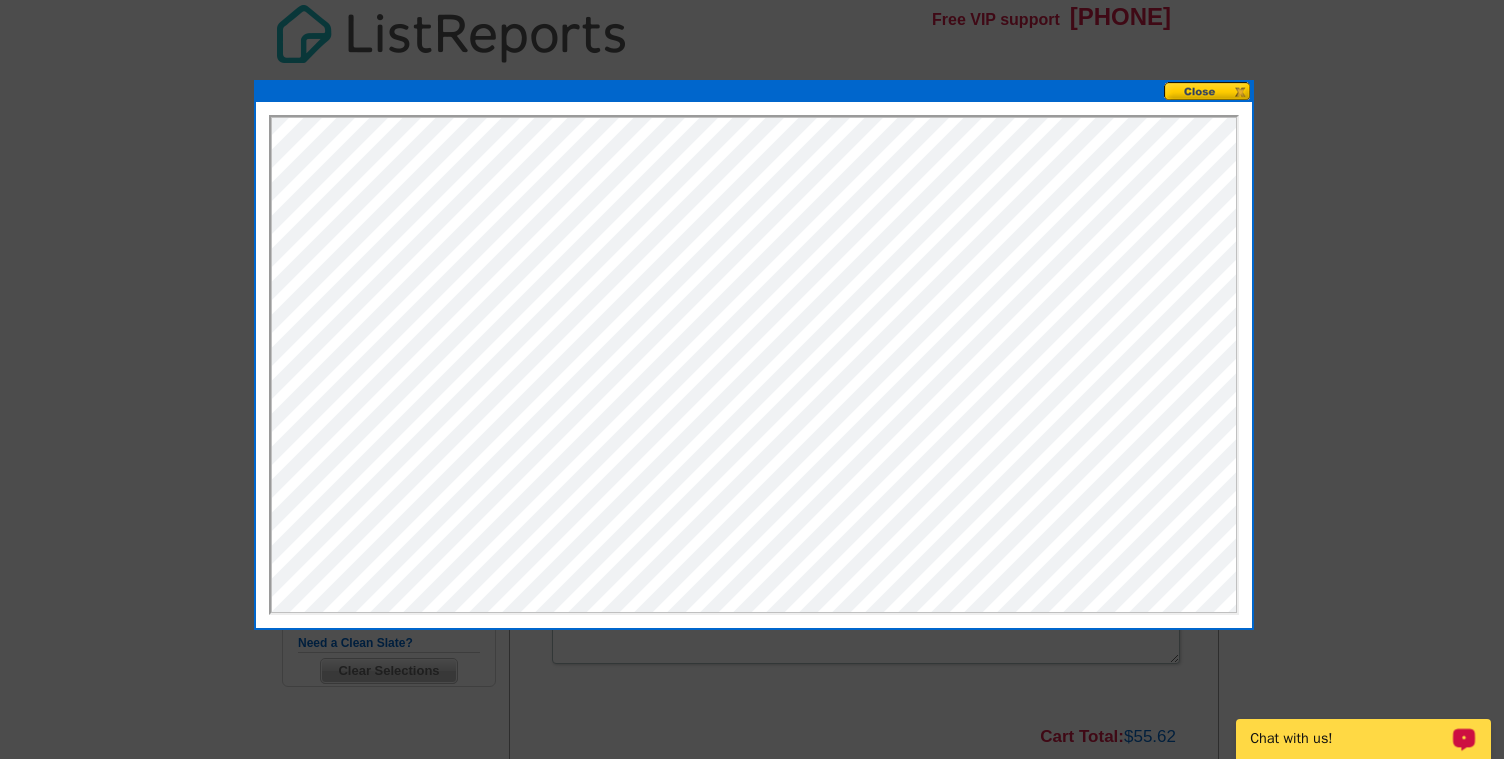 click on "Chat with us!" at bounding box center [1350, 739] 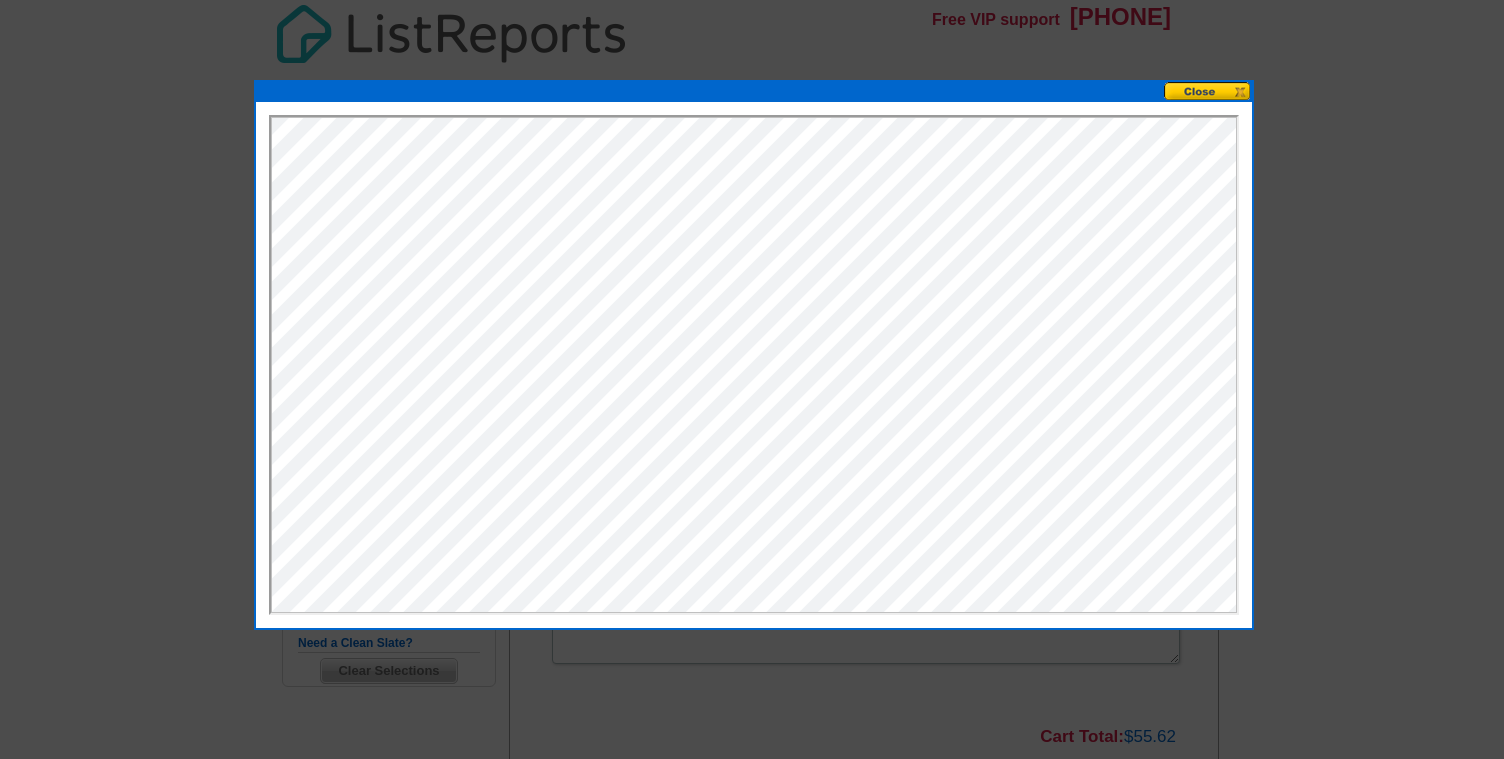 click at bounding box center [1208, 91] 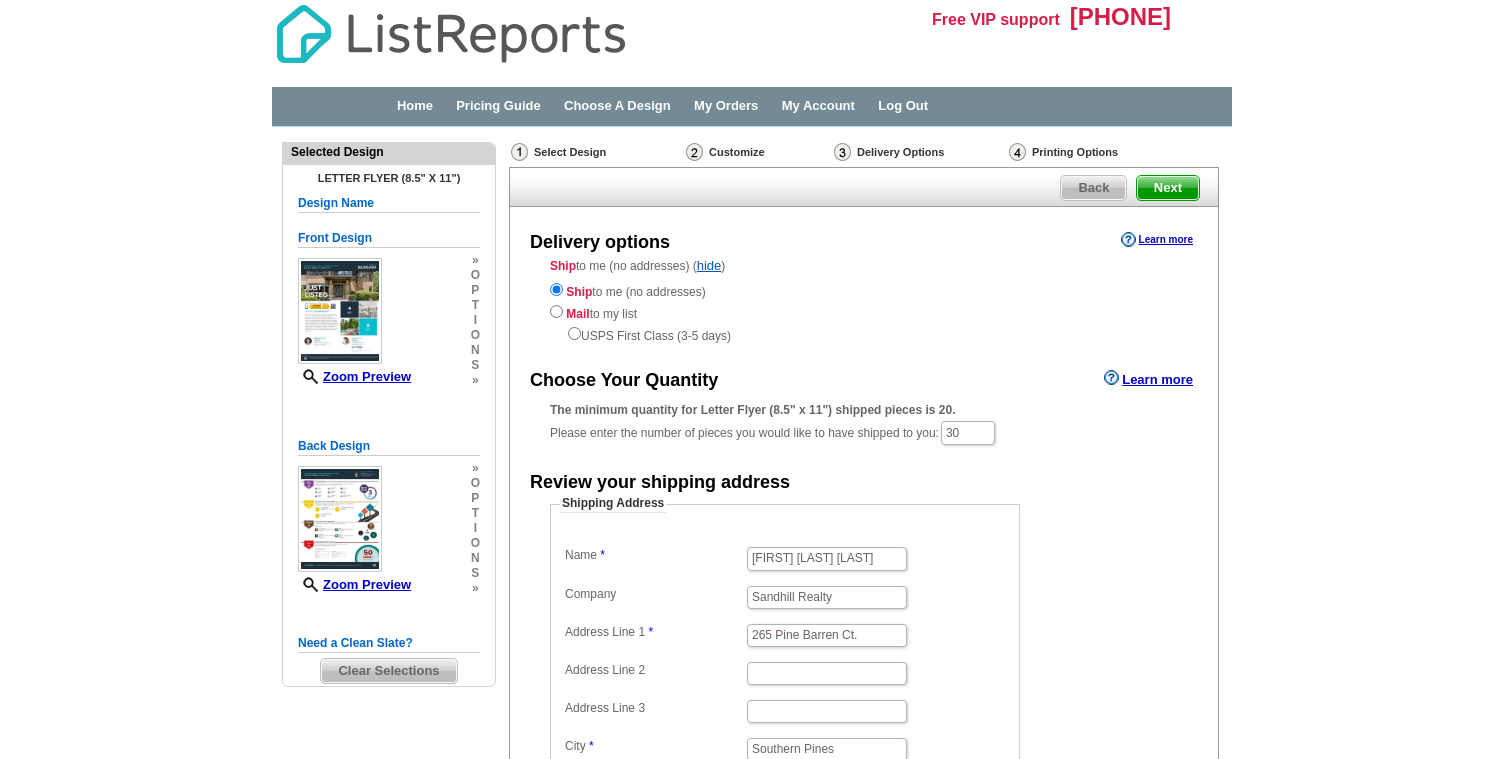 scroll, scrollTop: 118, scrollLeft: 0, axis: vertical 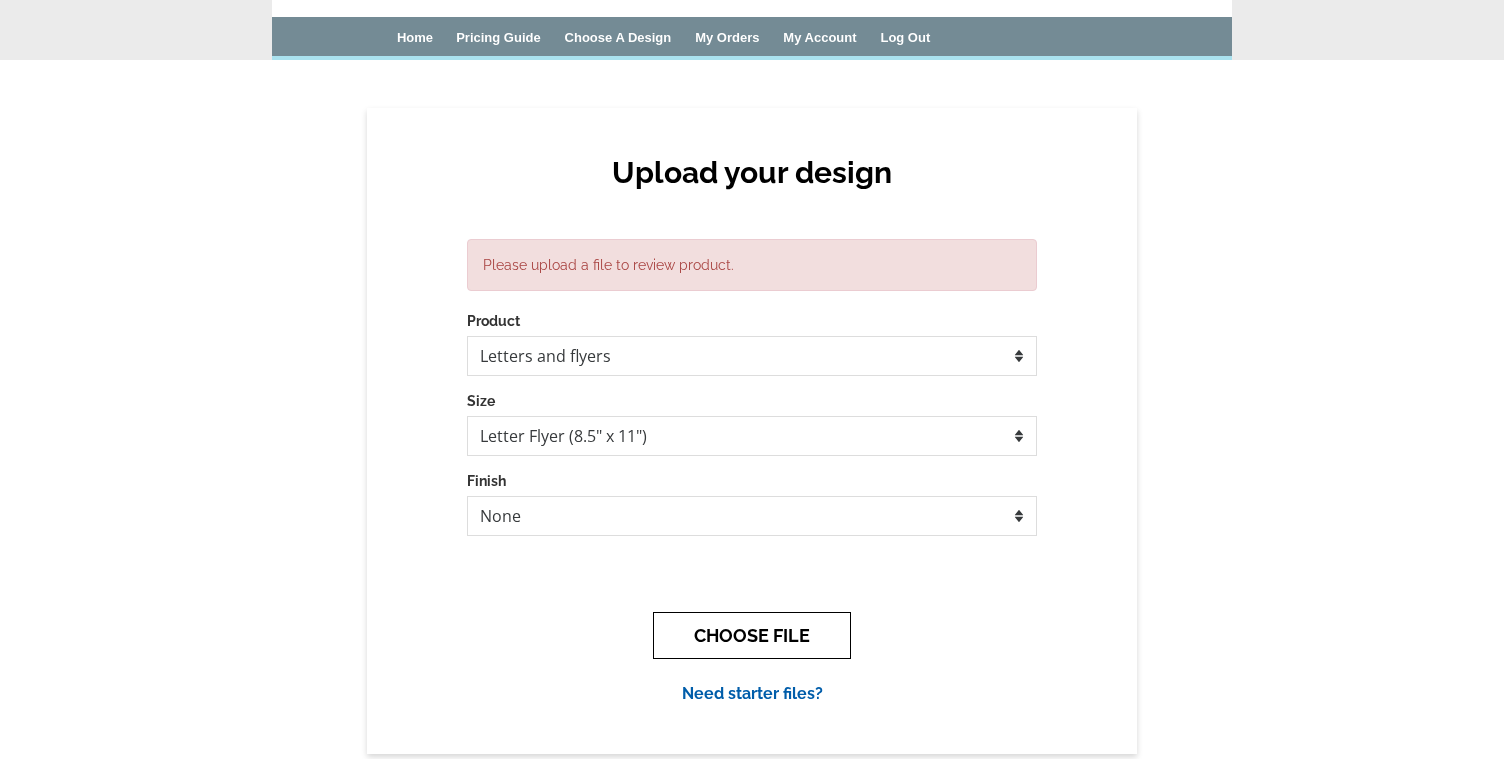 click on "CHOOSE FILE" at bounding box center (752, 635) 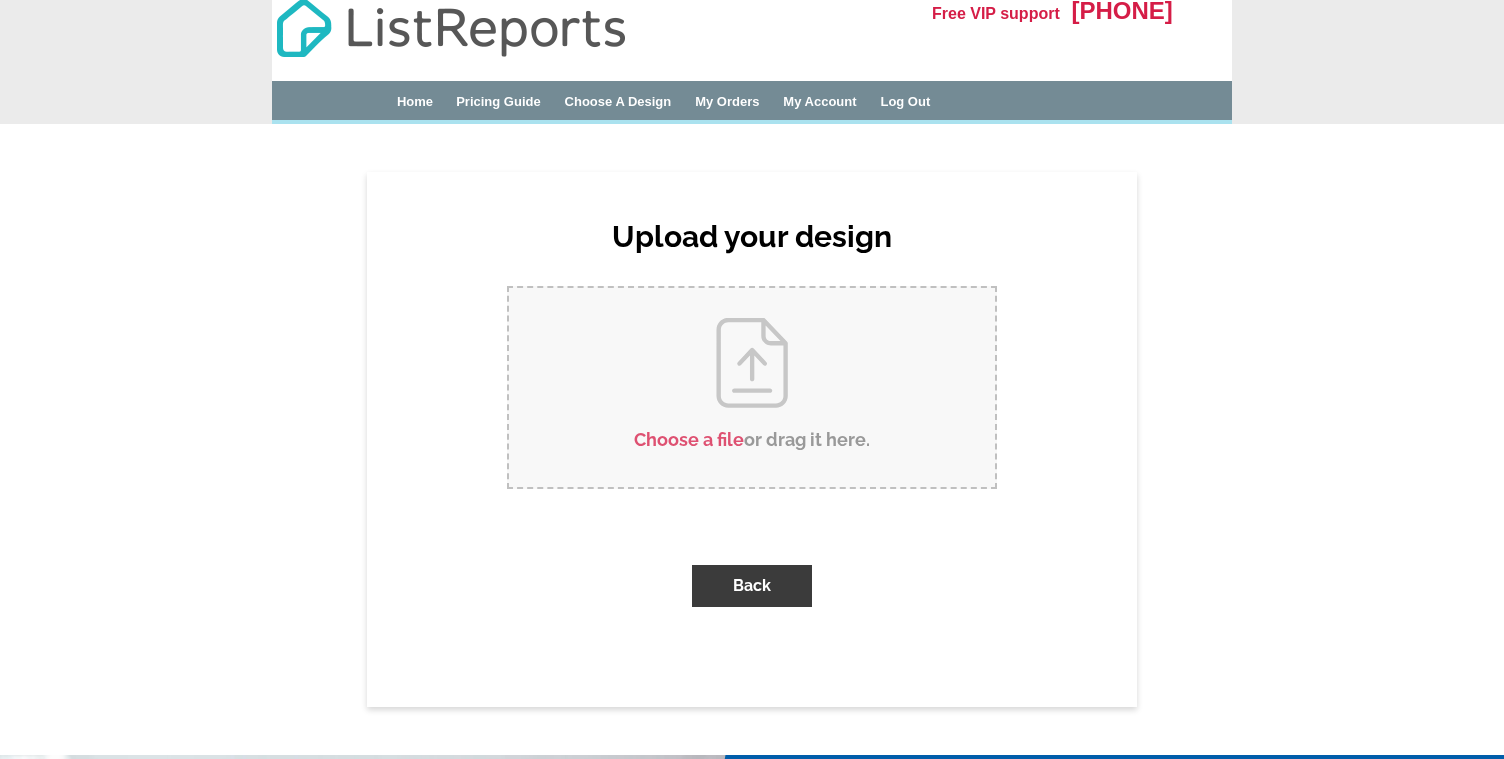 scroll, scrollTop: 0, scrollLeft: 0, axis: both 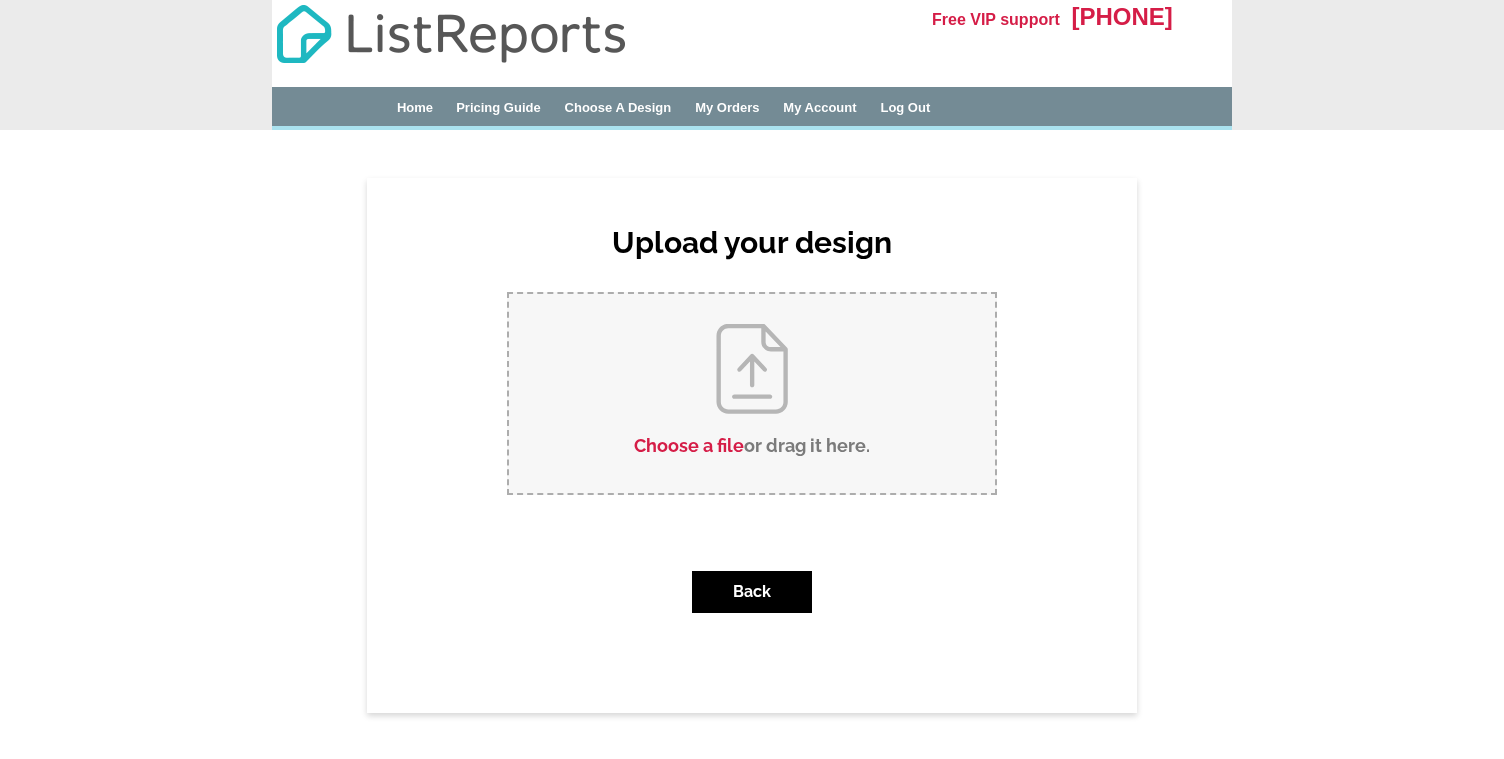 click on "Choose a file  or drag it here ." at bounding box center [752, 393] 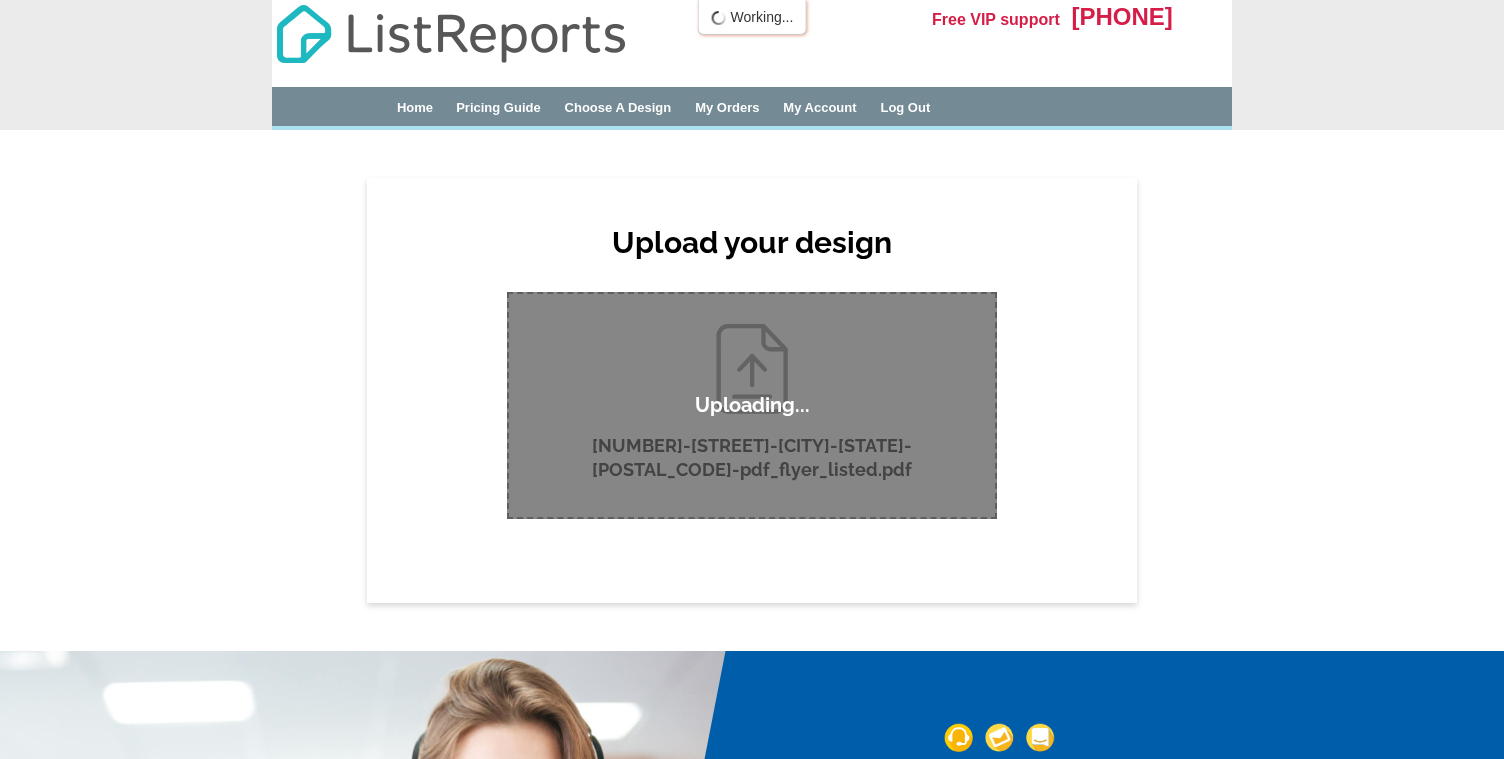 scroll, scrollTop: 0, scrollLeft: 0, axis: both 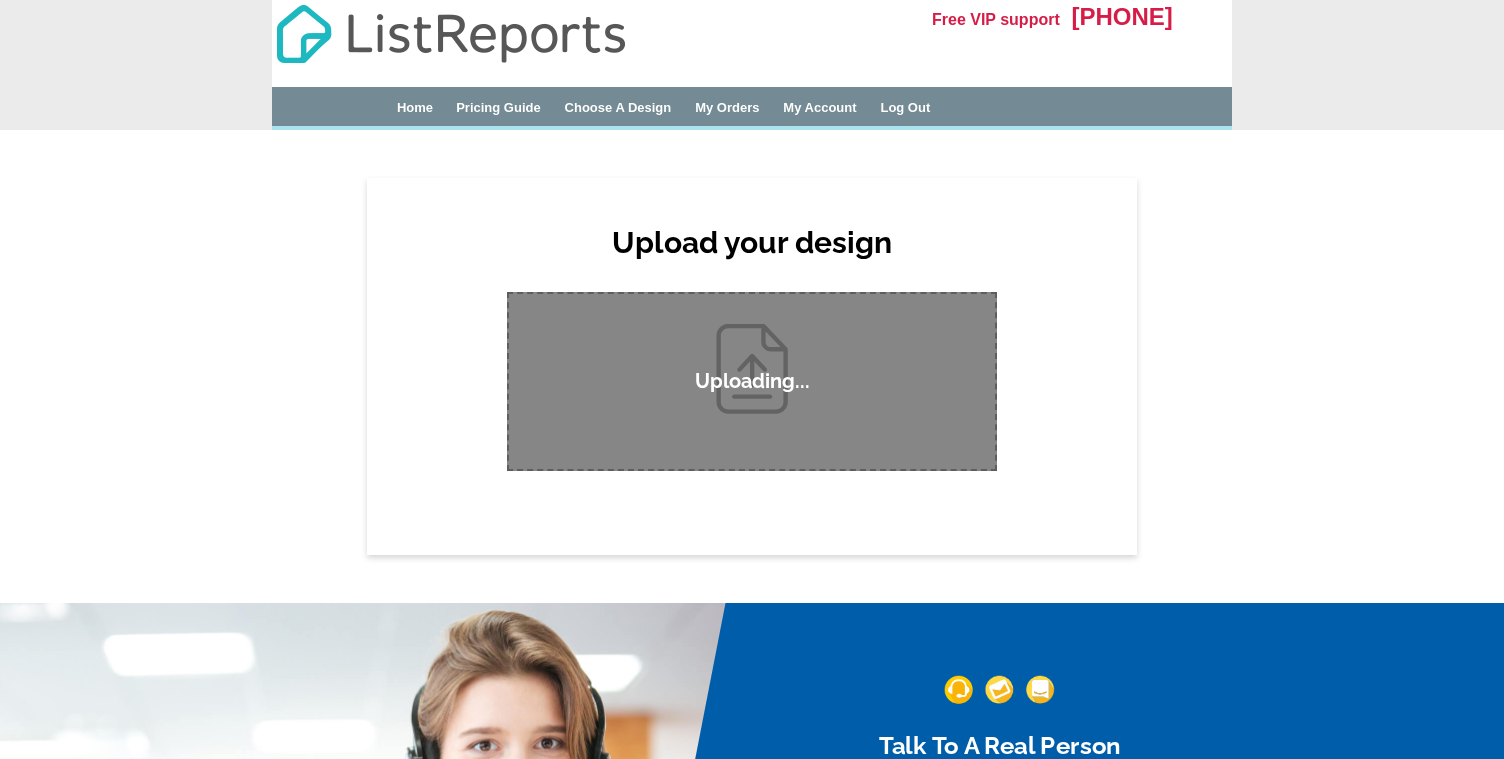 type 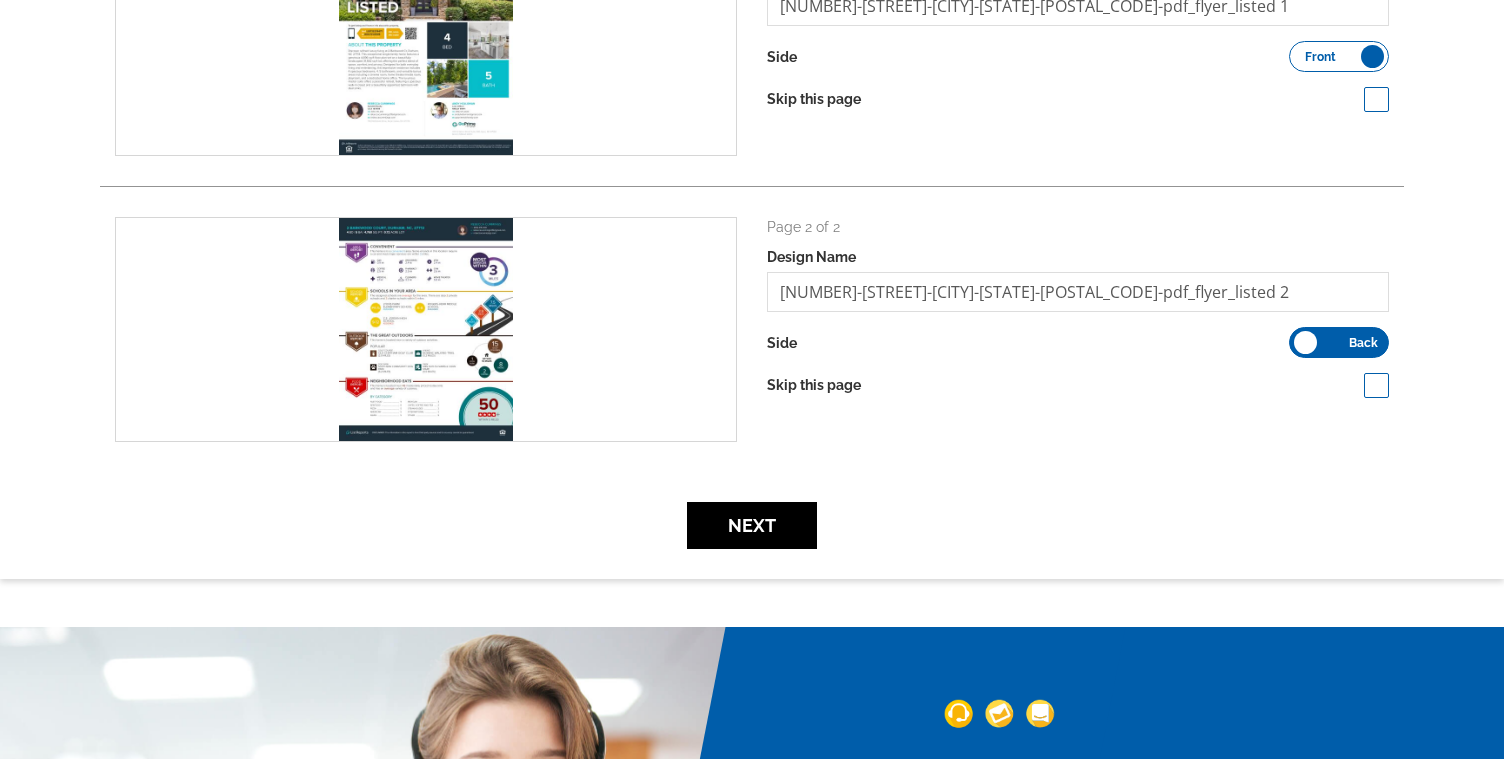 scroll, scrollTop: 413, scrollLeft: 0, axis: vertical 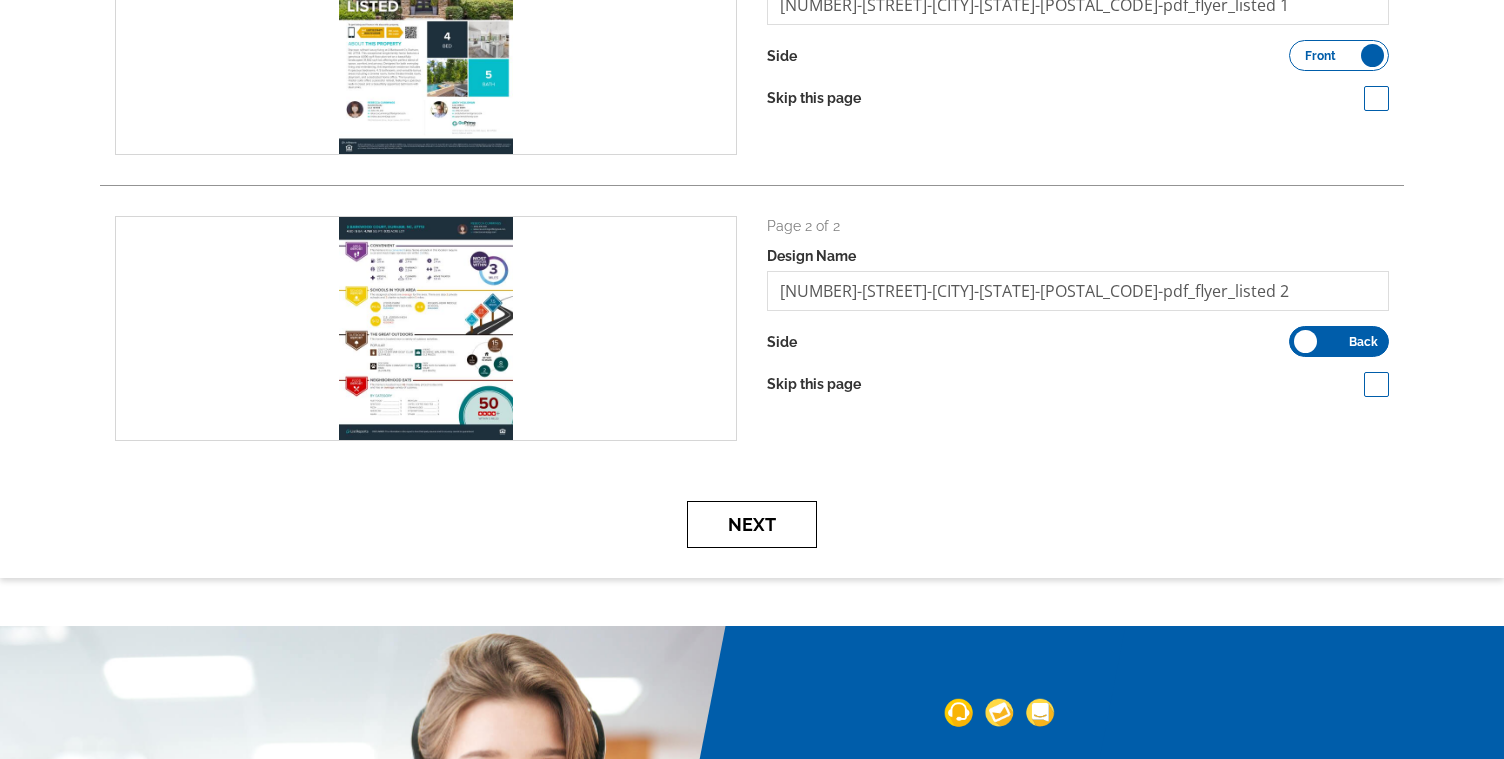 click on "Next" at bounding box center (752, 524) 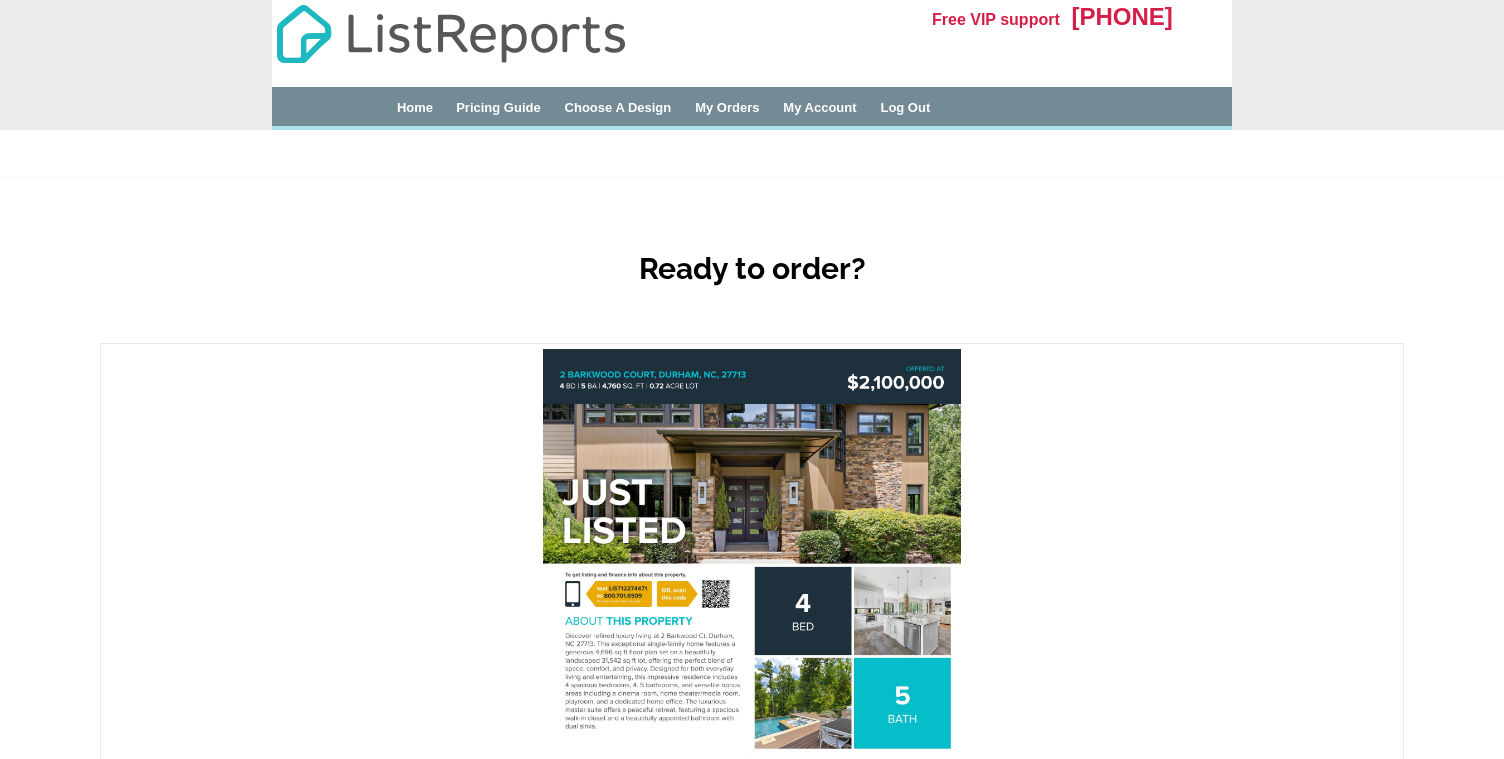 scroll, scrollTop: 0, scrollLeft: 0, axis: both 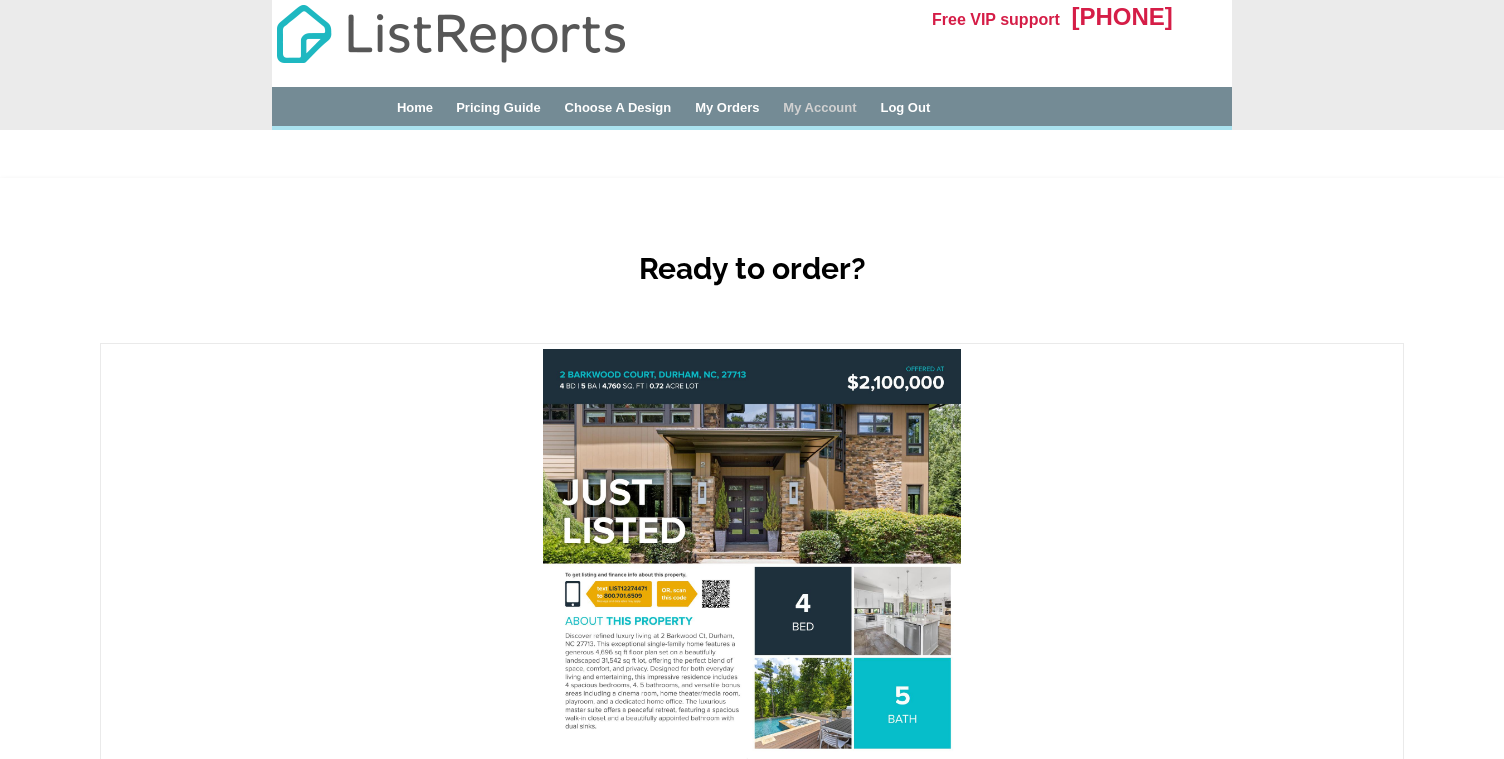 click on "My Account" at bounding box center (819, 107) 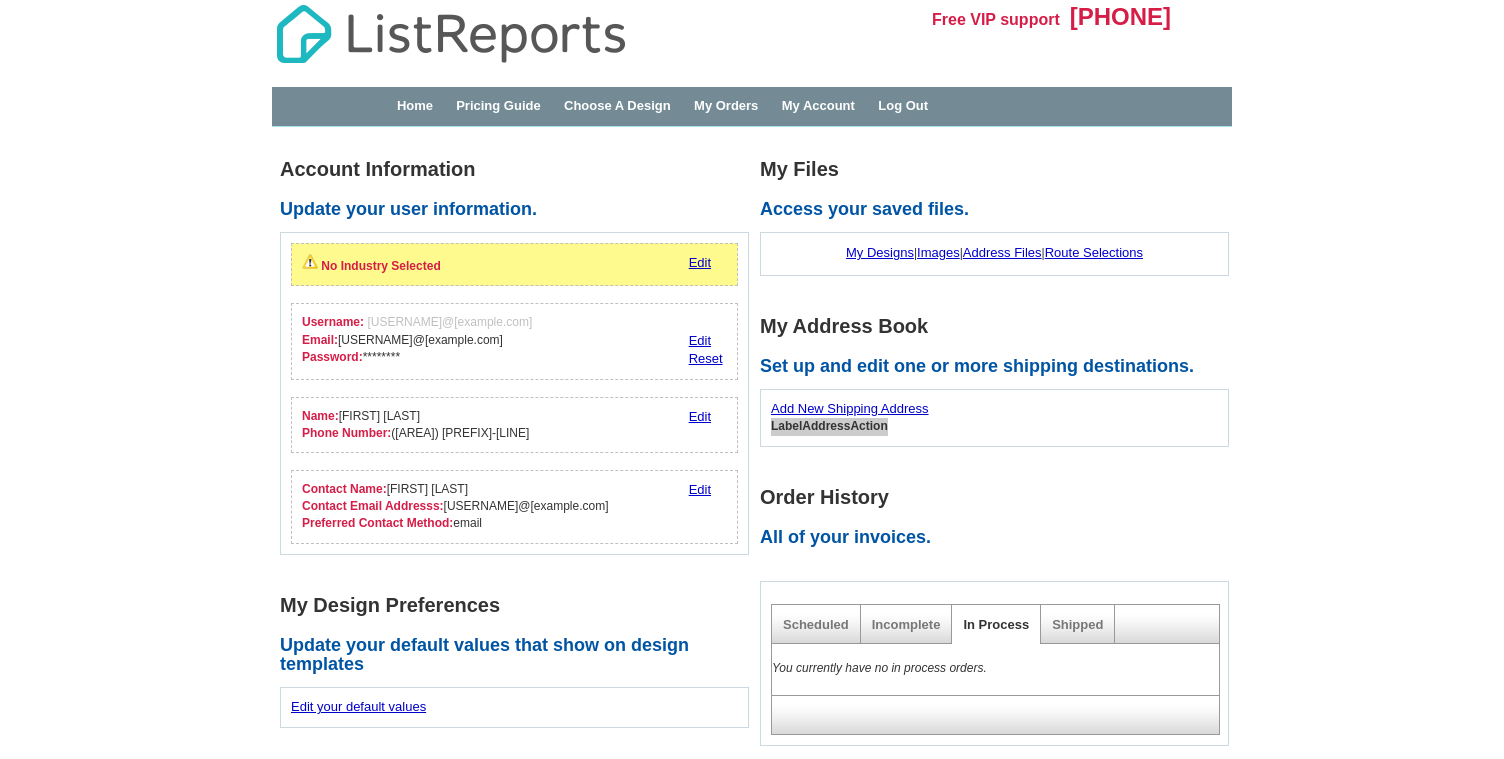 scroll, scrollTop: 0, scrollLeft: 0, axis: both 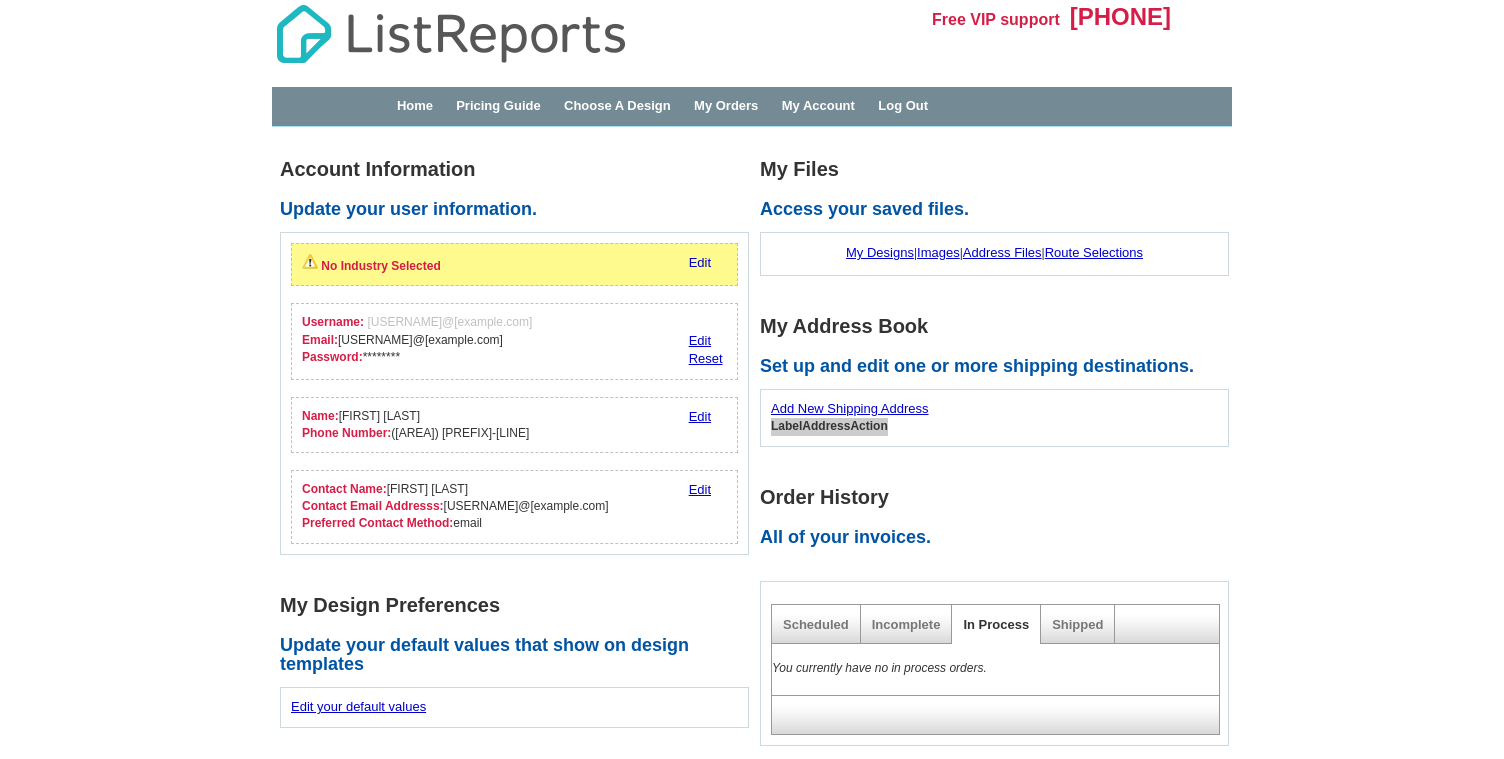 click on "Edit" at bounding box center [700, 262] 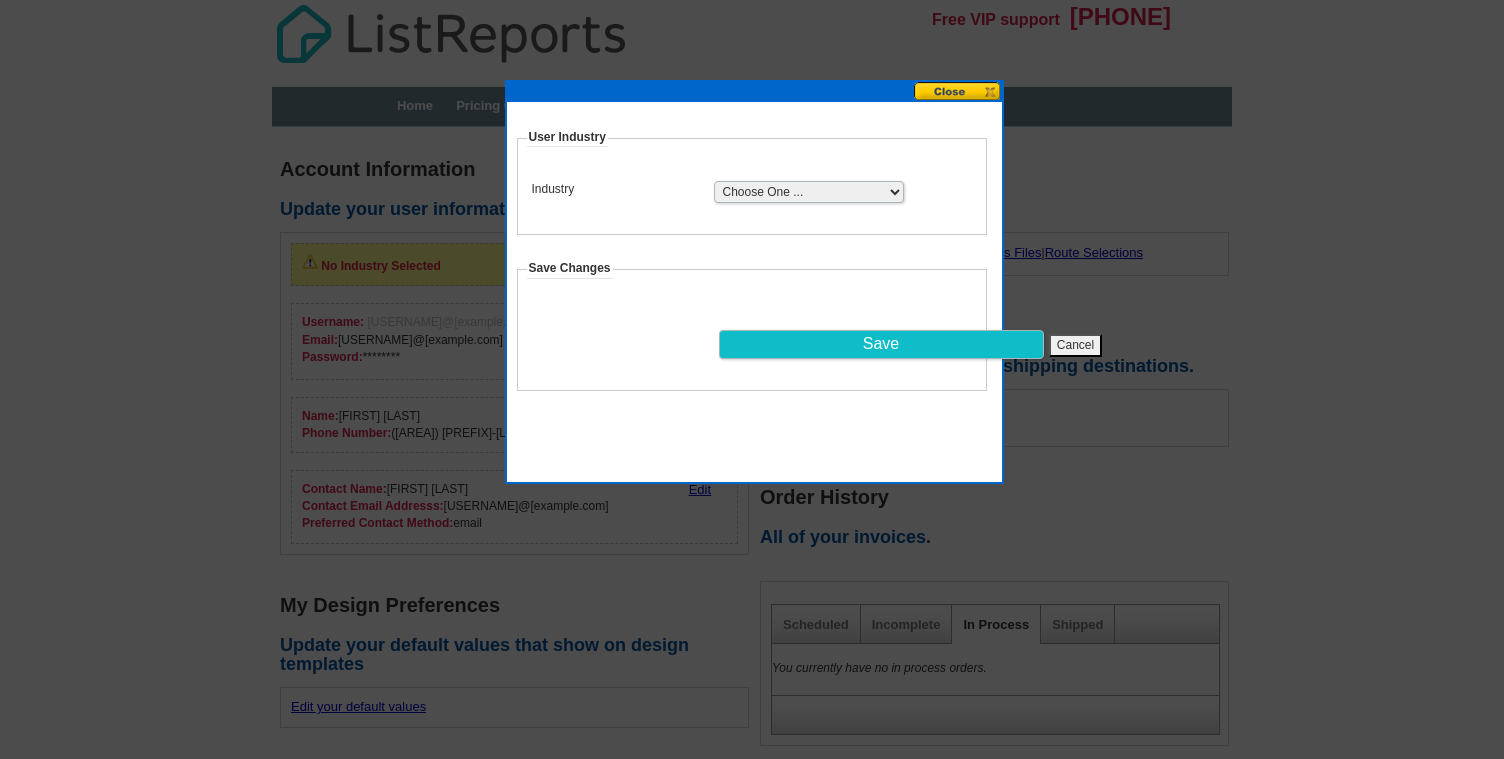 select on "2" 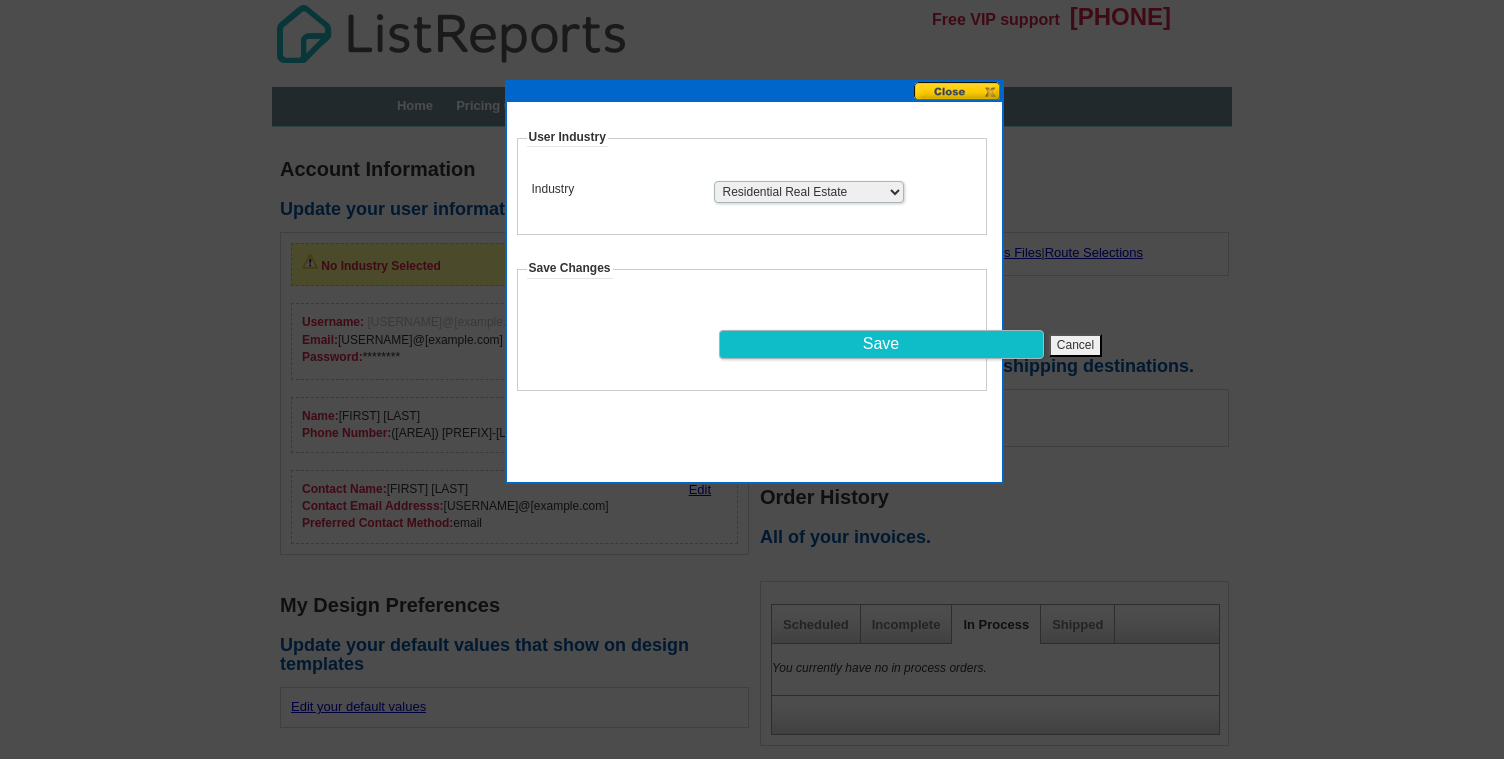 scroll, scrollTop: 0, scrollLeft: 0, axis: both 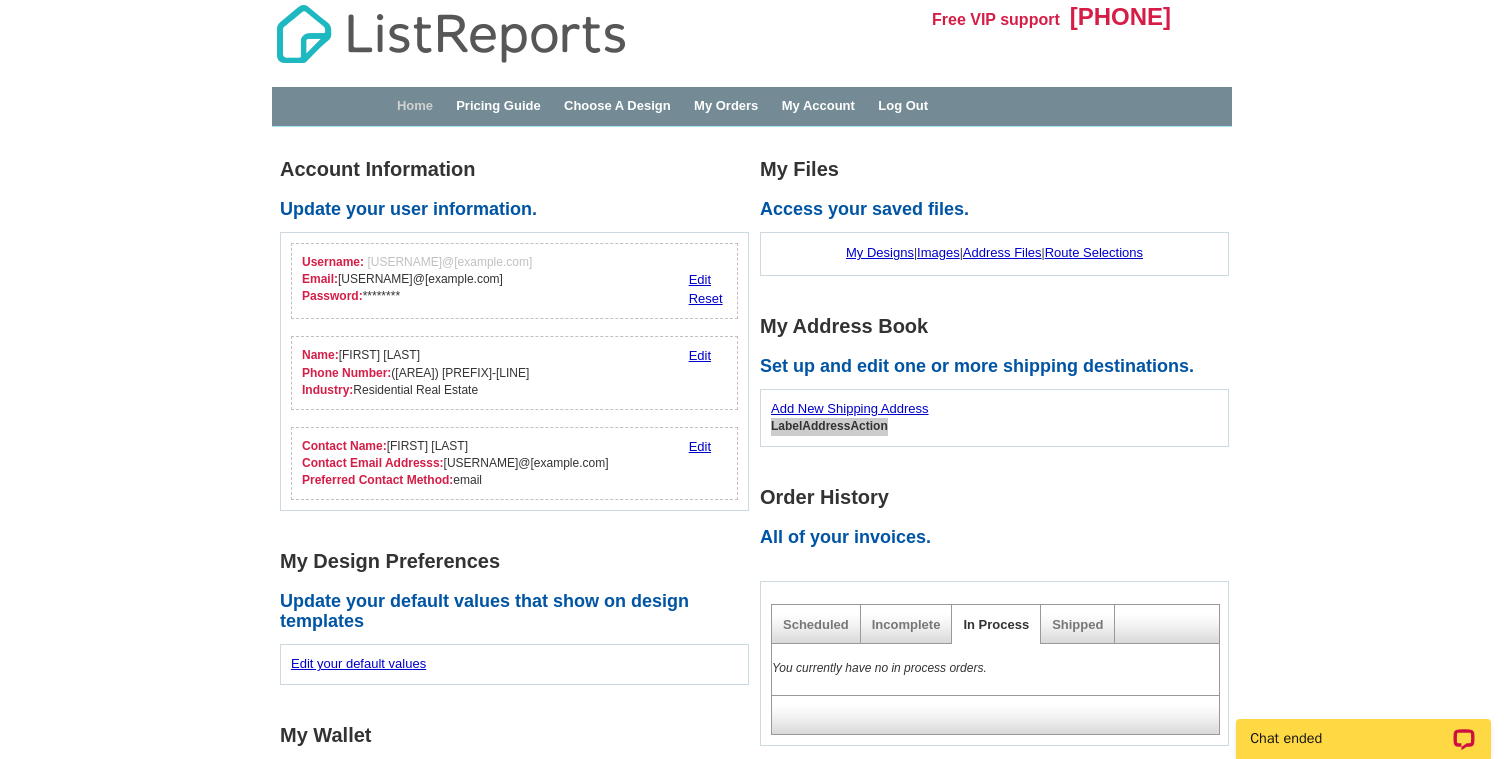 click on "Home" at bounding box center [415, 105] 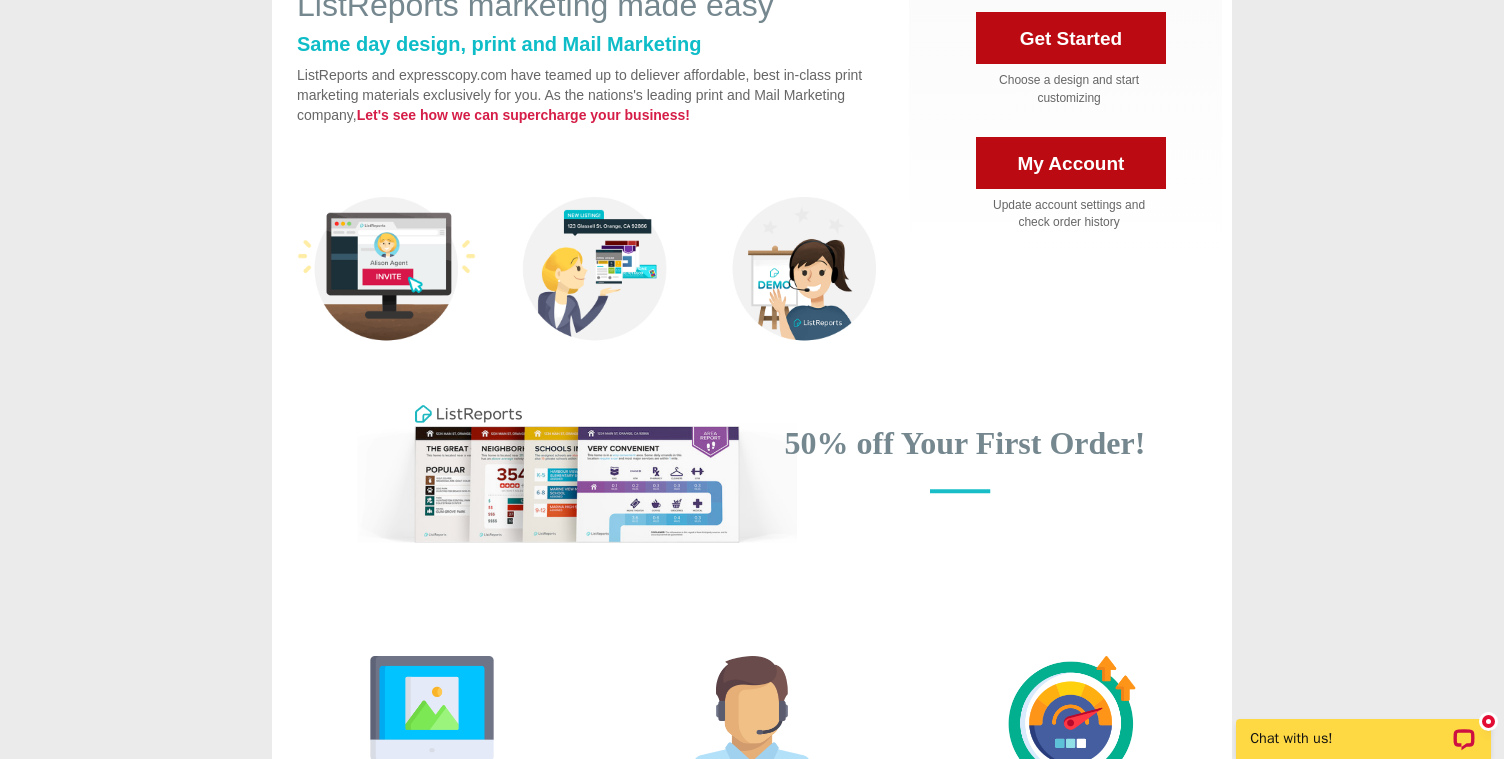 scroll, scrollTop: 164, scrollLeft: 0, axis: vertical 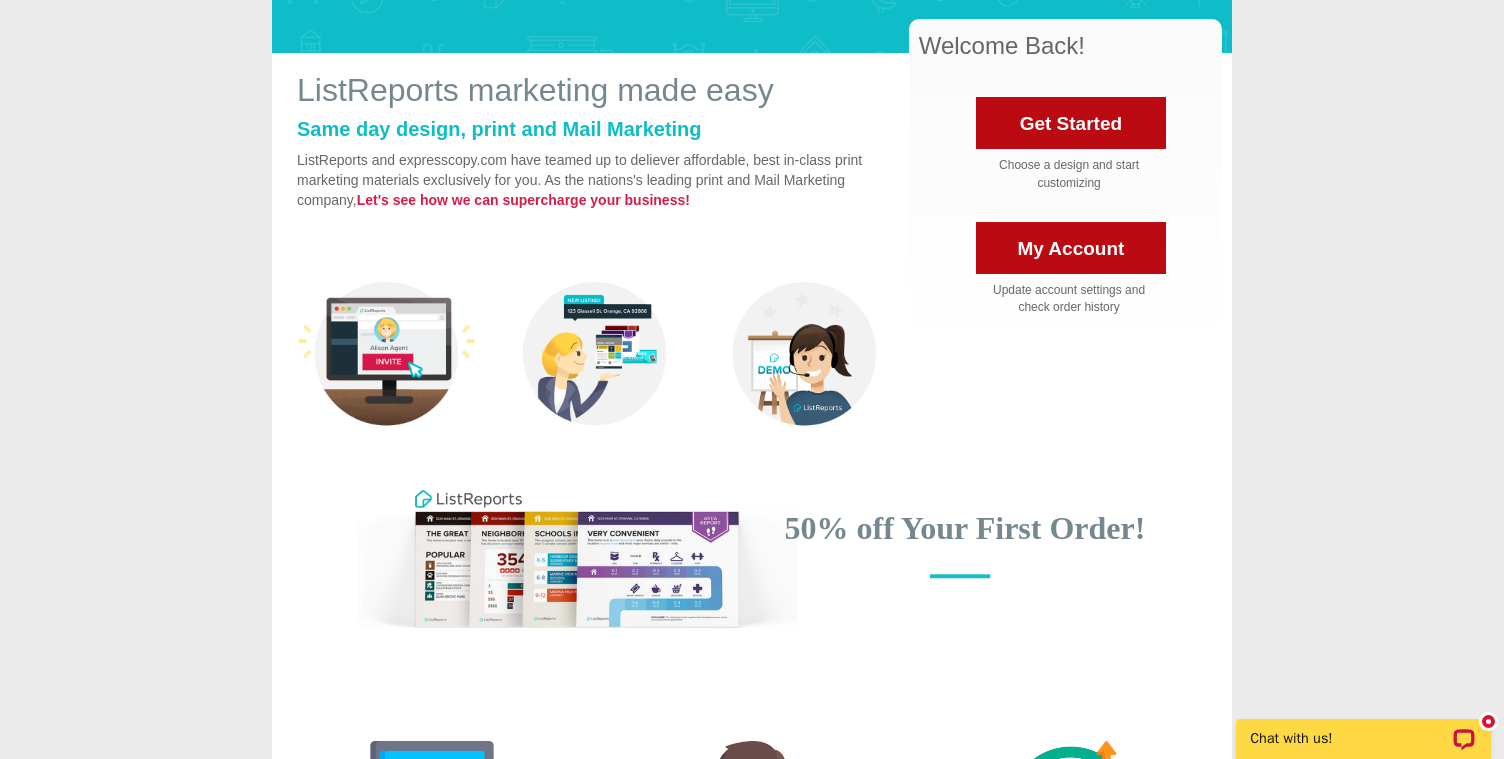 click on "My Account" at bounding box center (1071, 248) 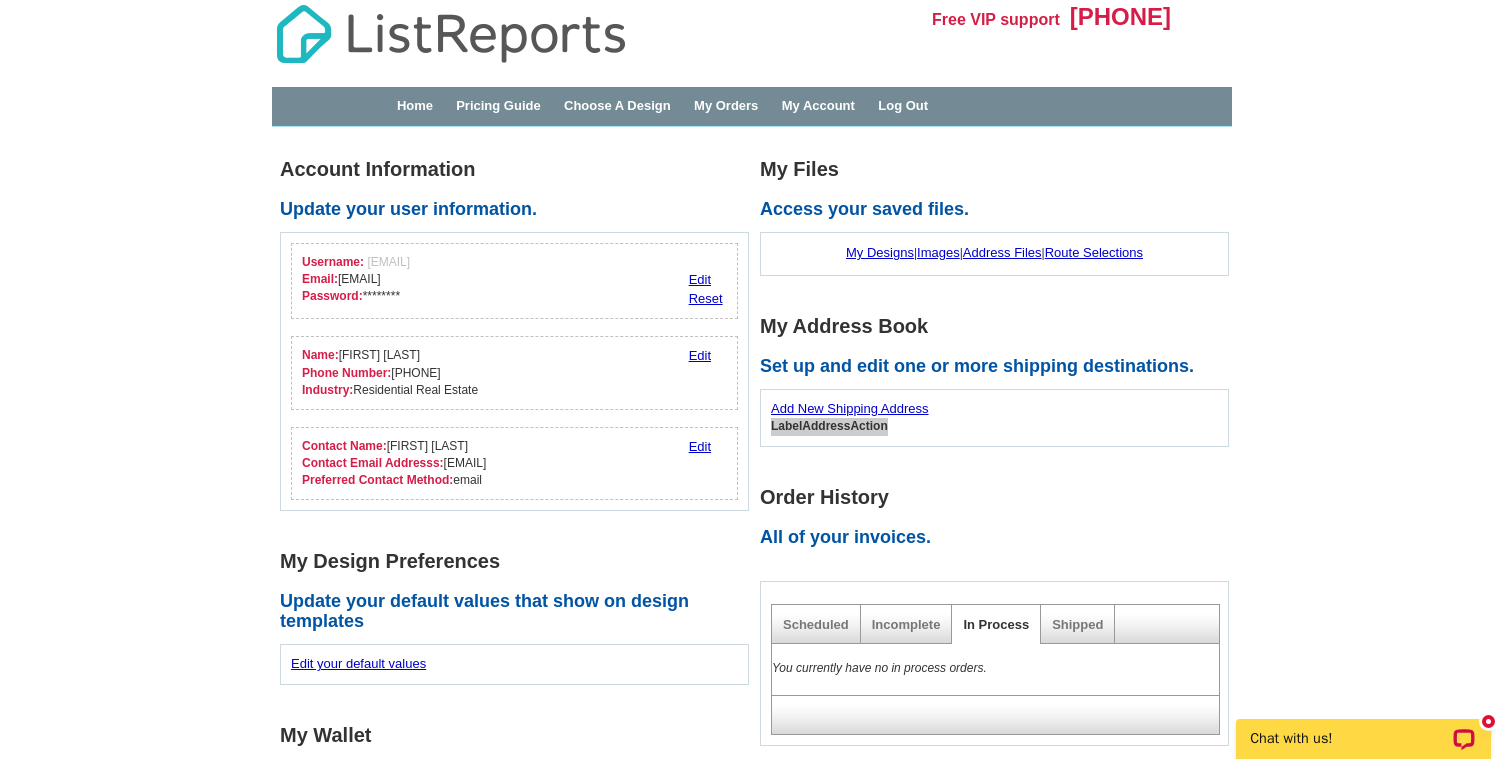 scroll, scrollTop: 0, scrollLeft: 0, axis: both 